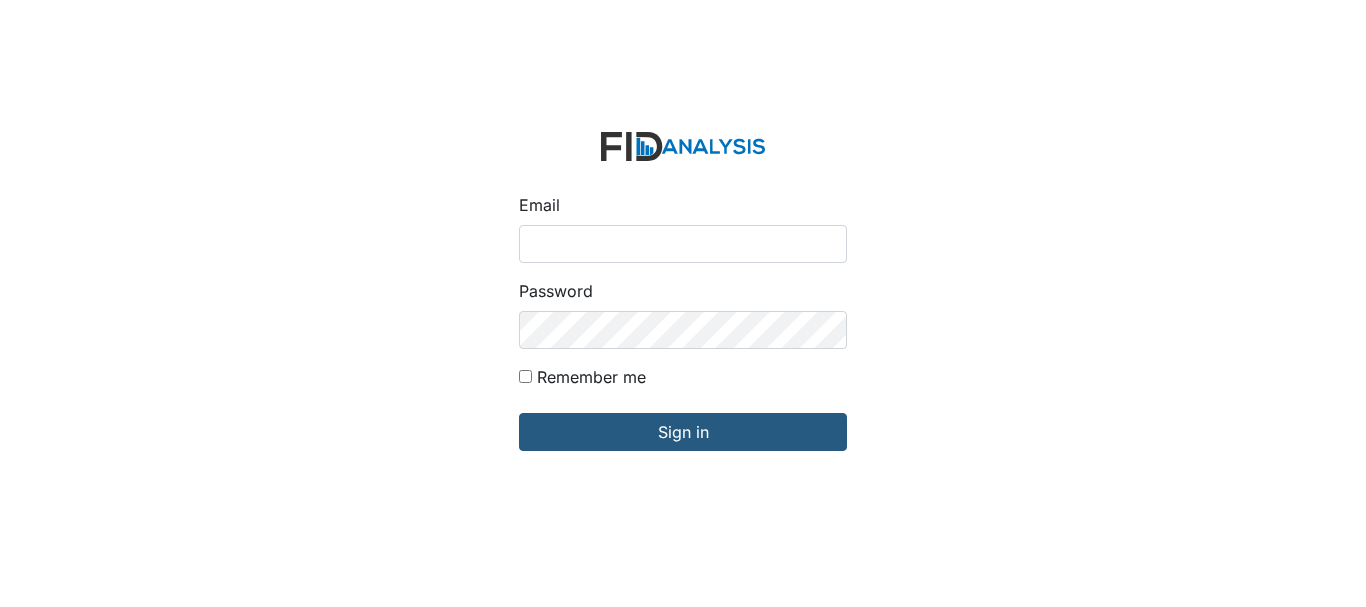 scroll, scrollTop: 0, scrollLeft: 0, axis: both 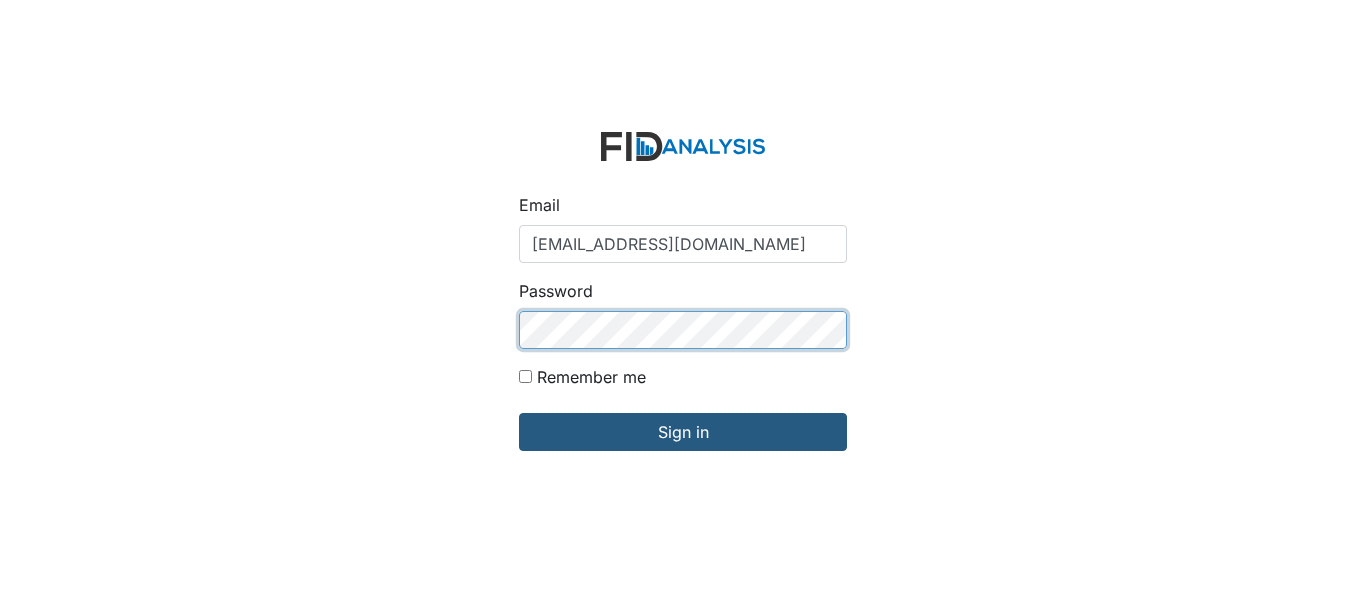 click on "Sign in" at bounding box center [683, 432] 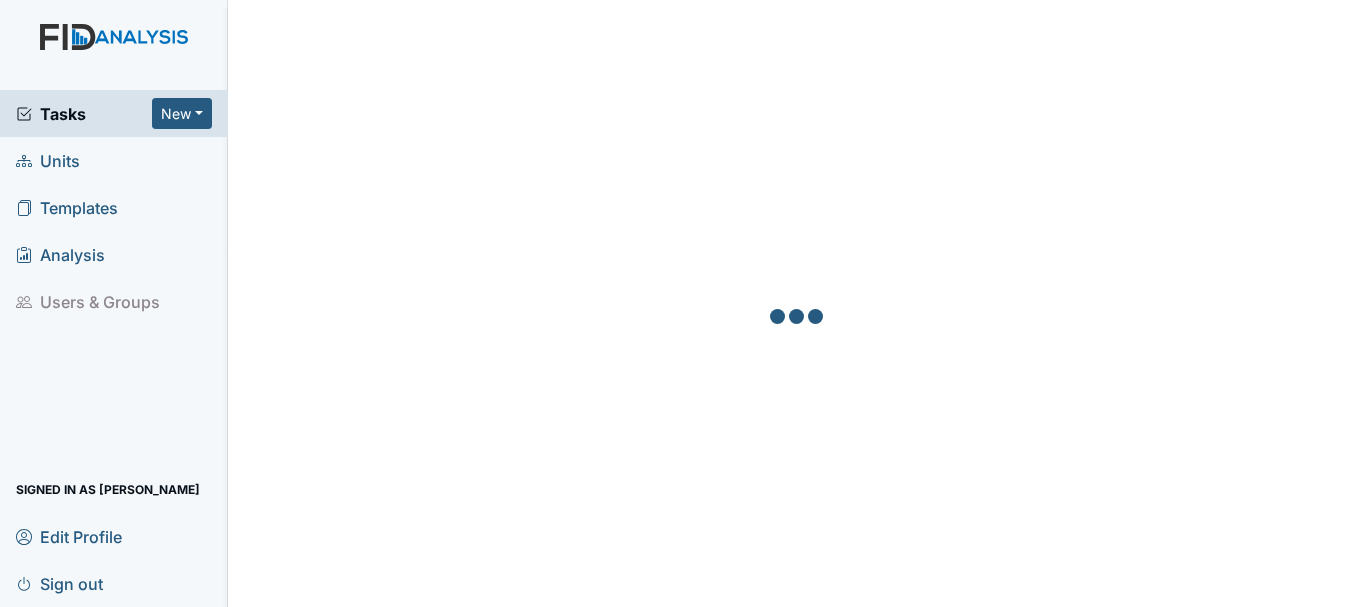 scroll, scrollTop: 0, scrollLeft: 0, axis: both 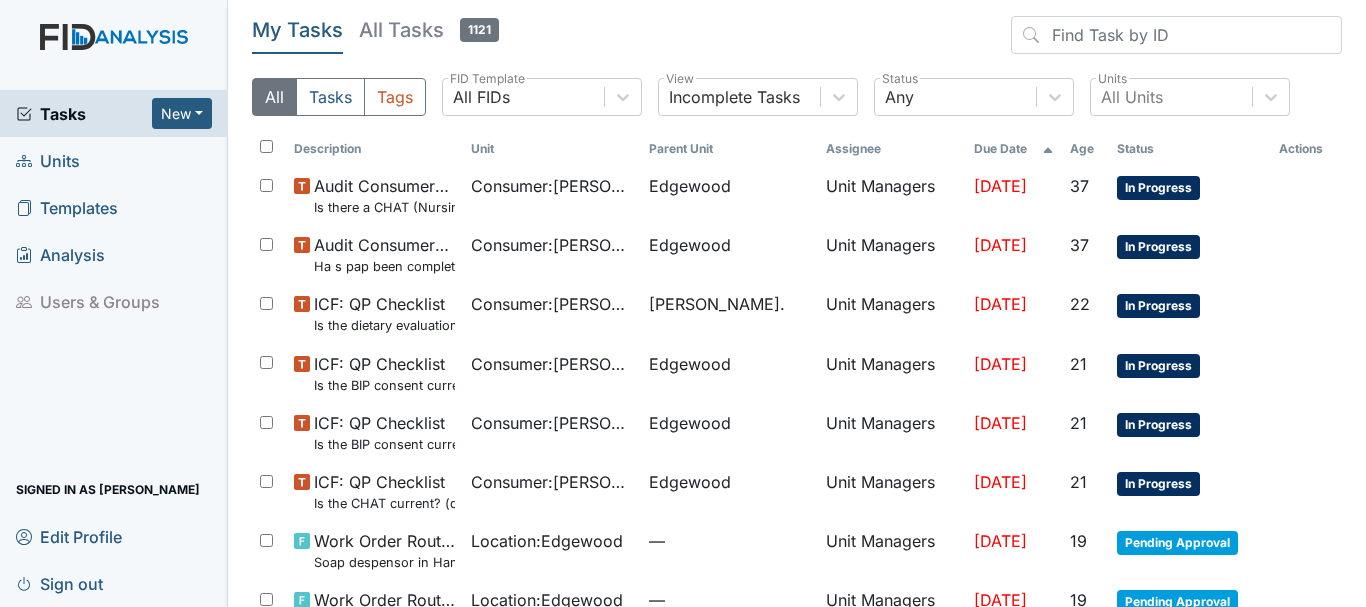 click on "Units" at bounding box center [48, 160] 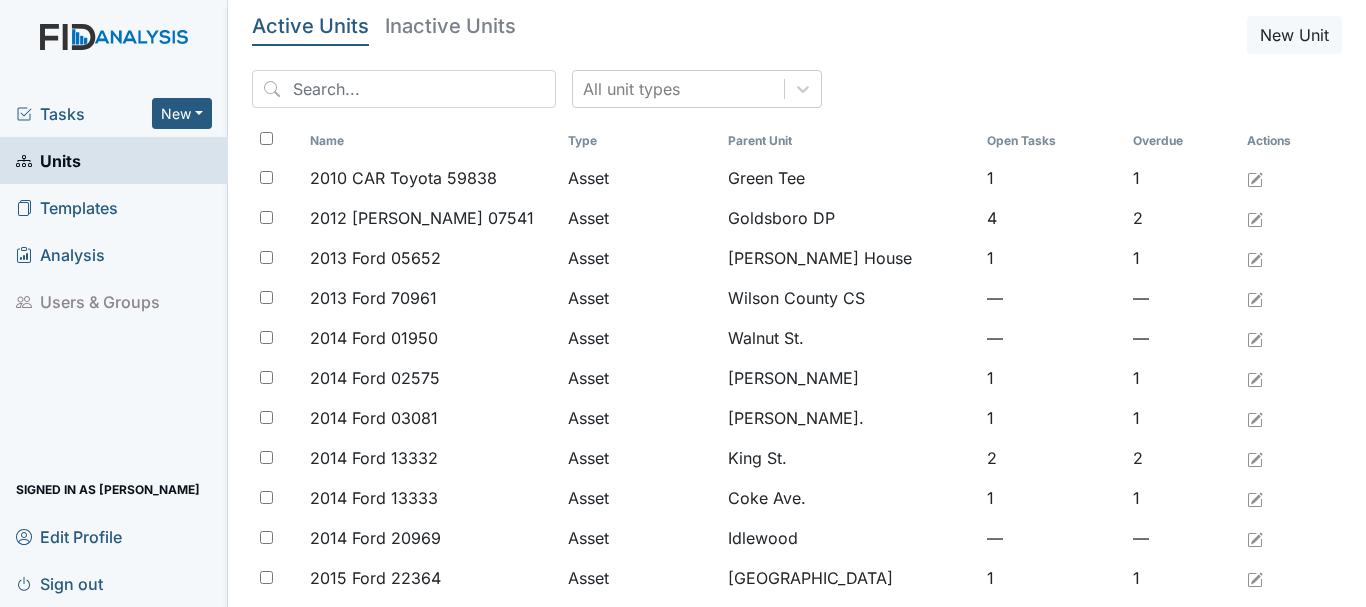scroll, scrollTop: 0, scrollLeft: 0, axis: both 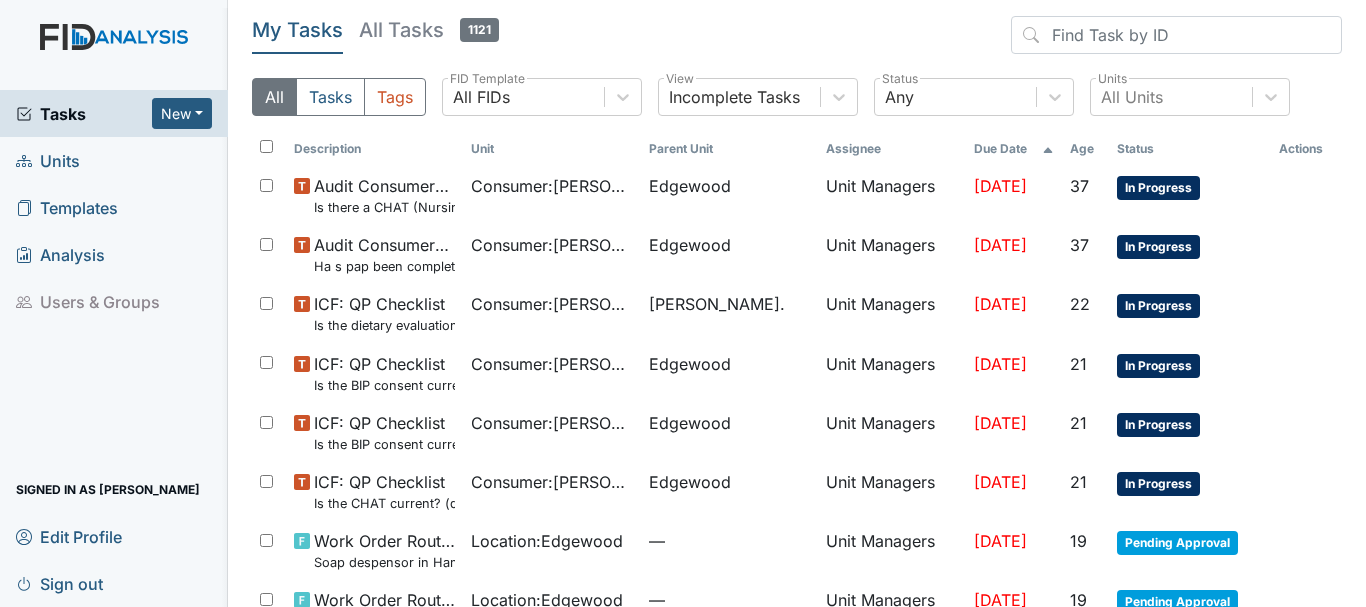 click on "Units" at bounding box center [48, 160] 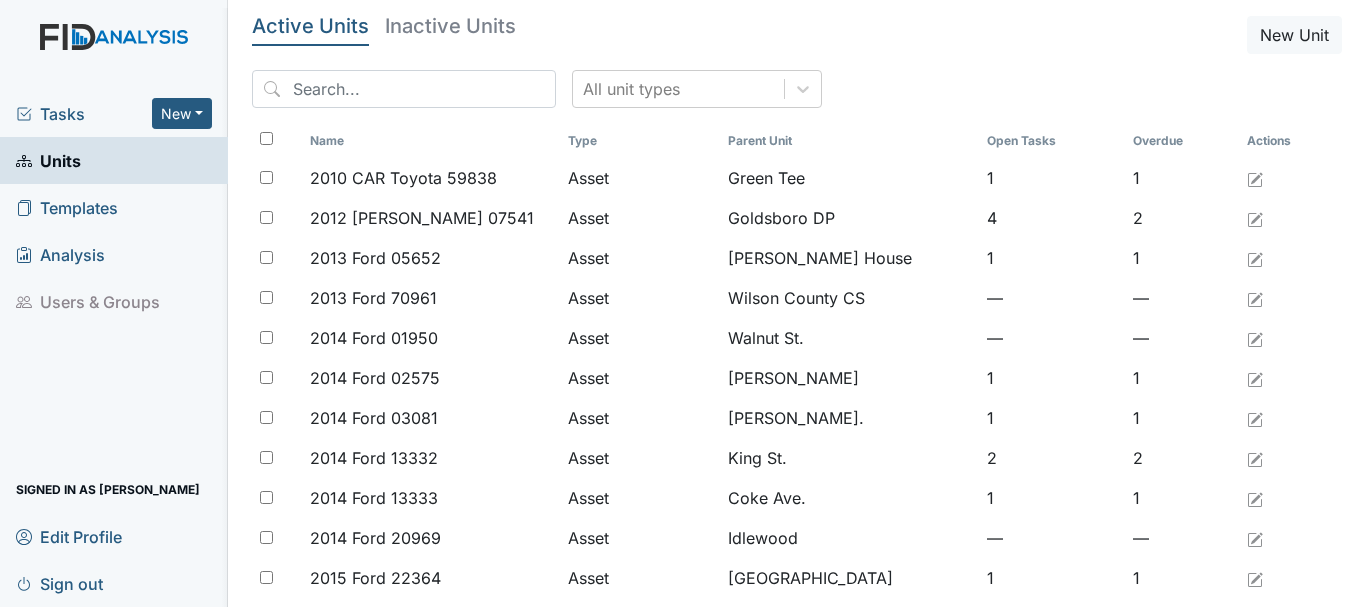 scroll, scrollTop: 0, scrollLeft: 0, axis: both 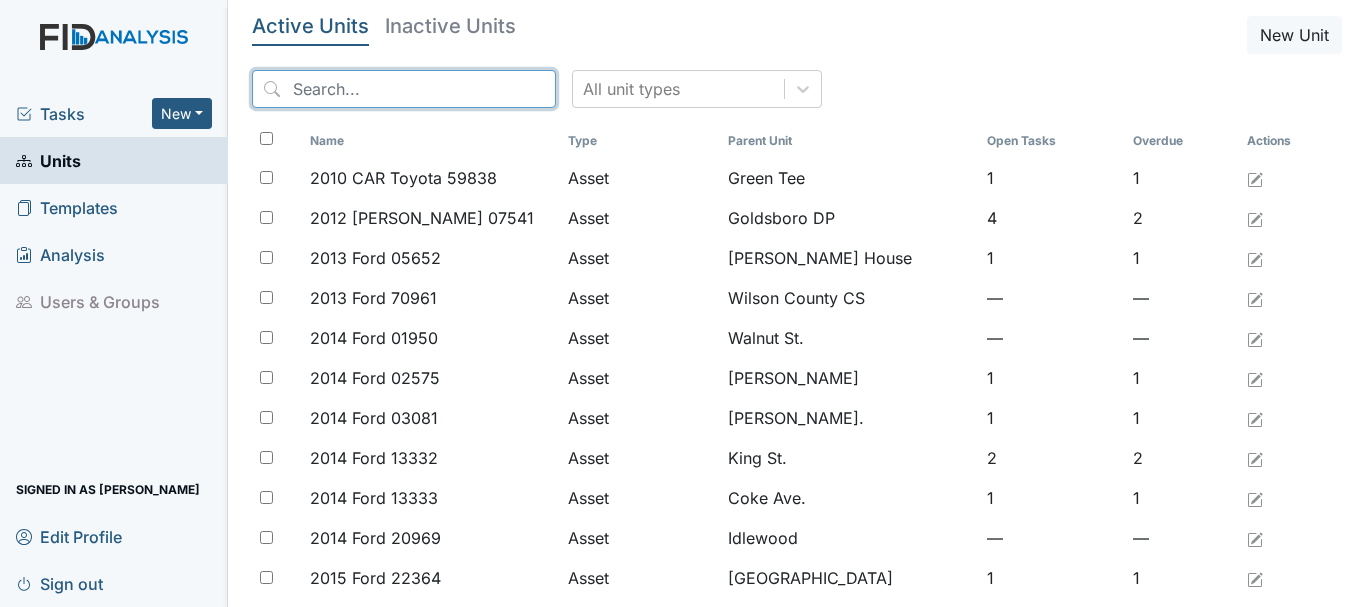 click at bounding box center [404, 89] 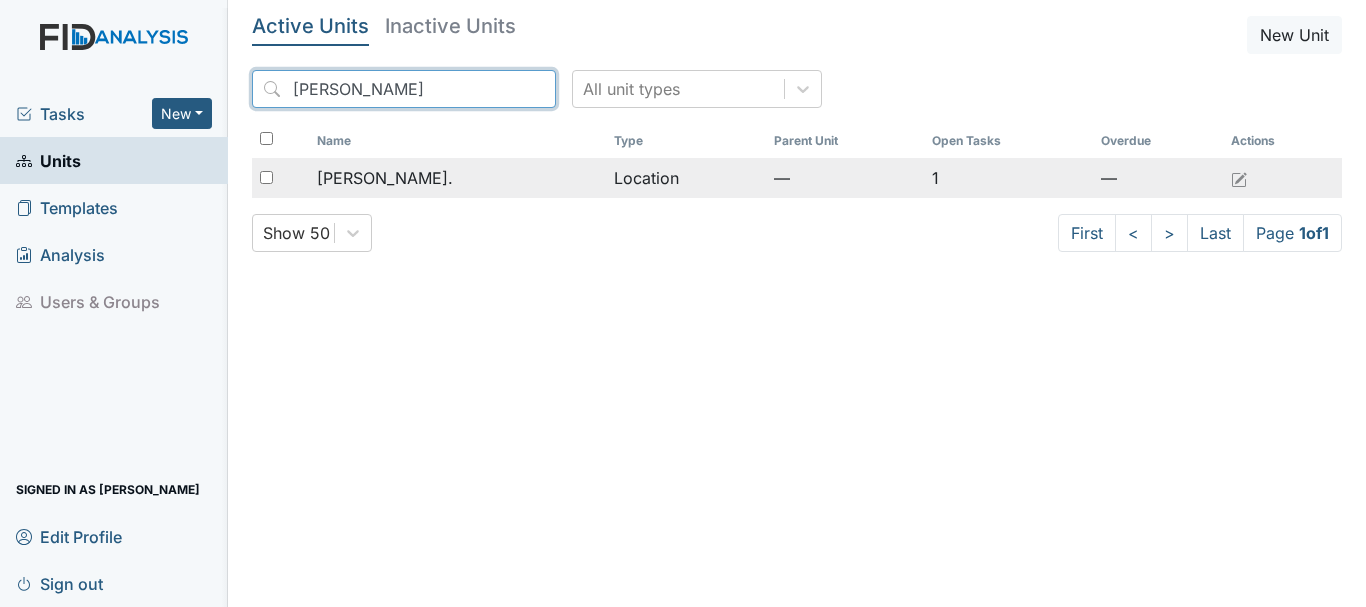 type on "dixon" 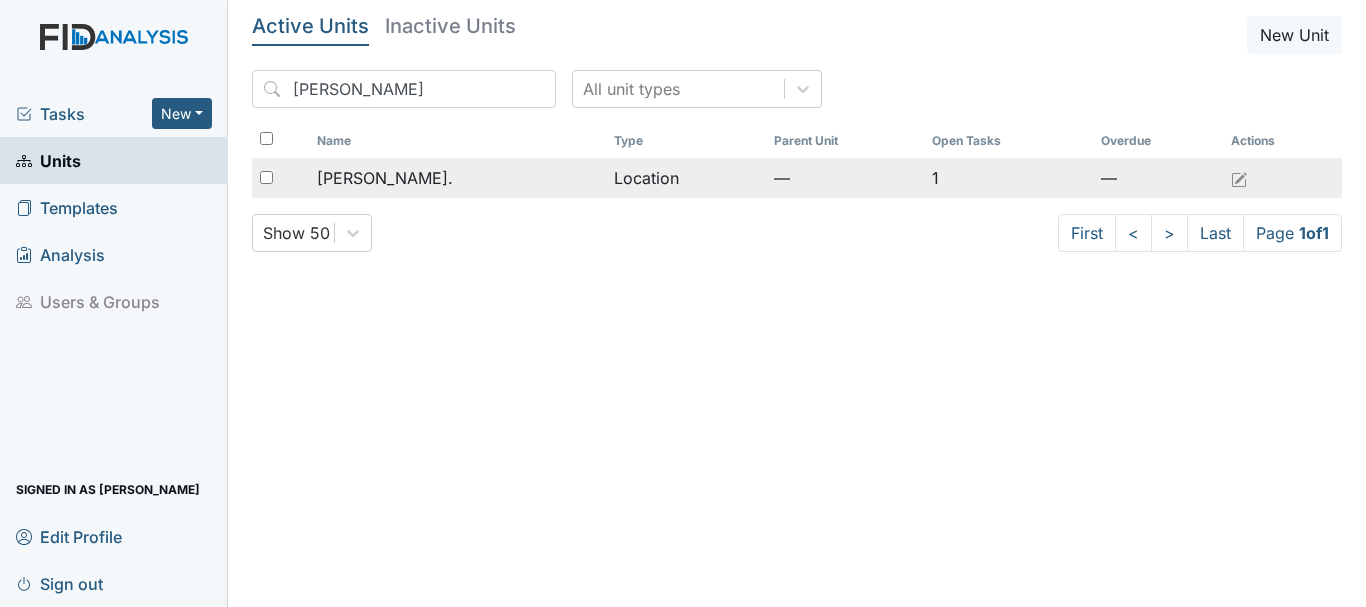 click at bounding box center (266, 177) 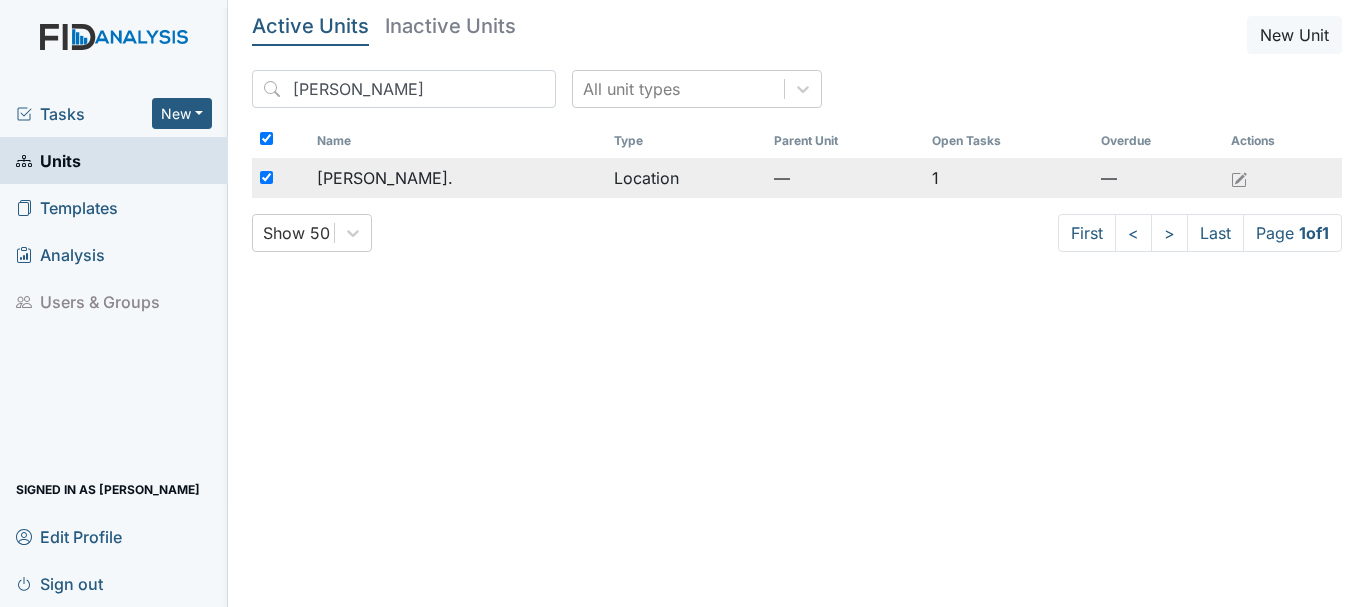 checkbox on "true" 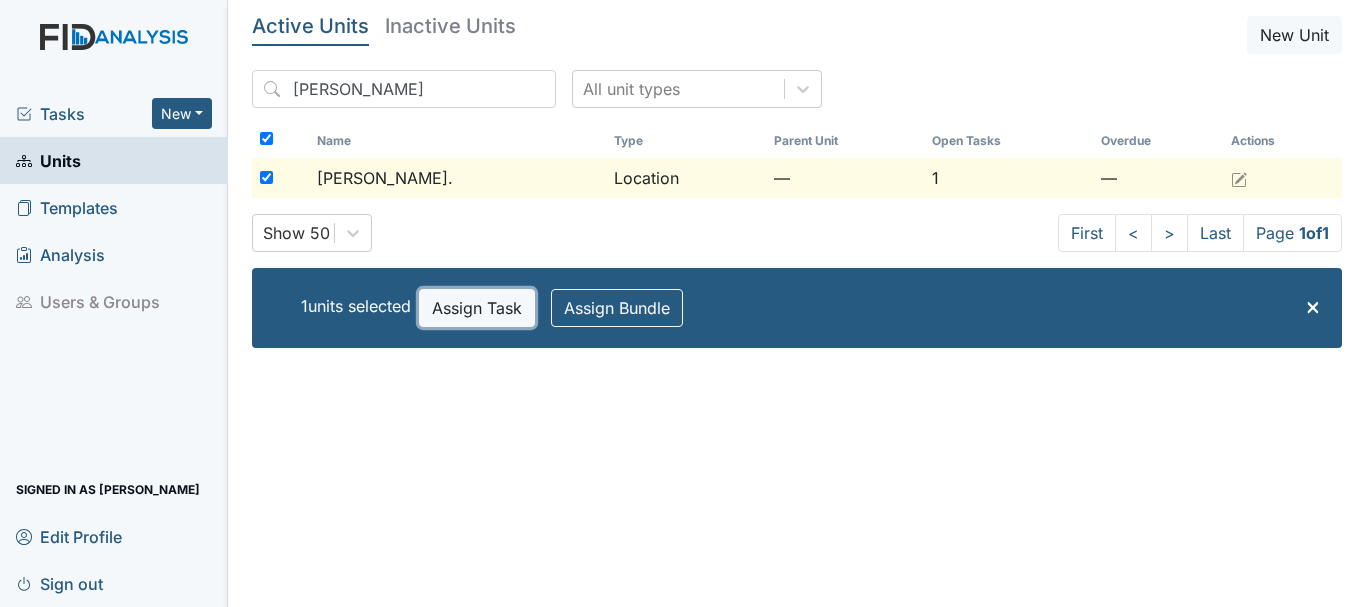 click on "Assign Task" at bounding box center (477, 308) 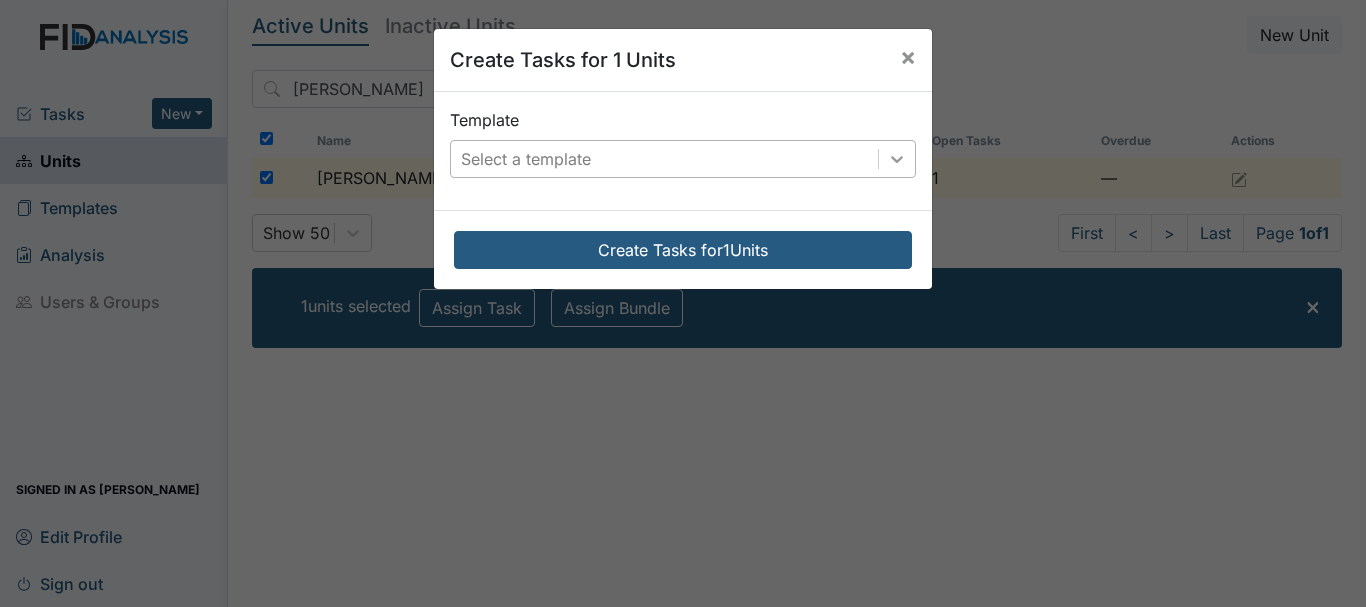 click 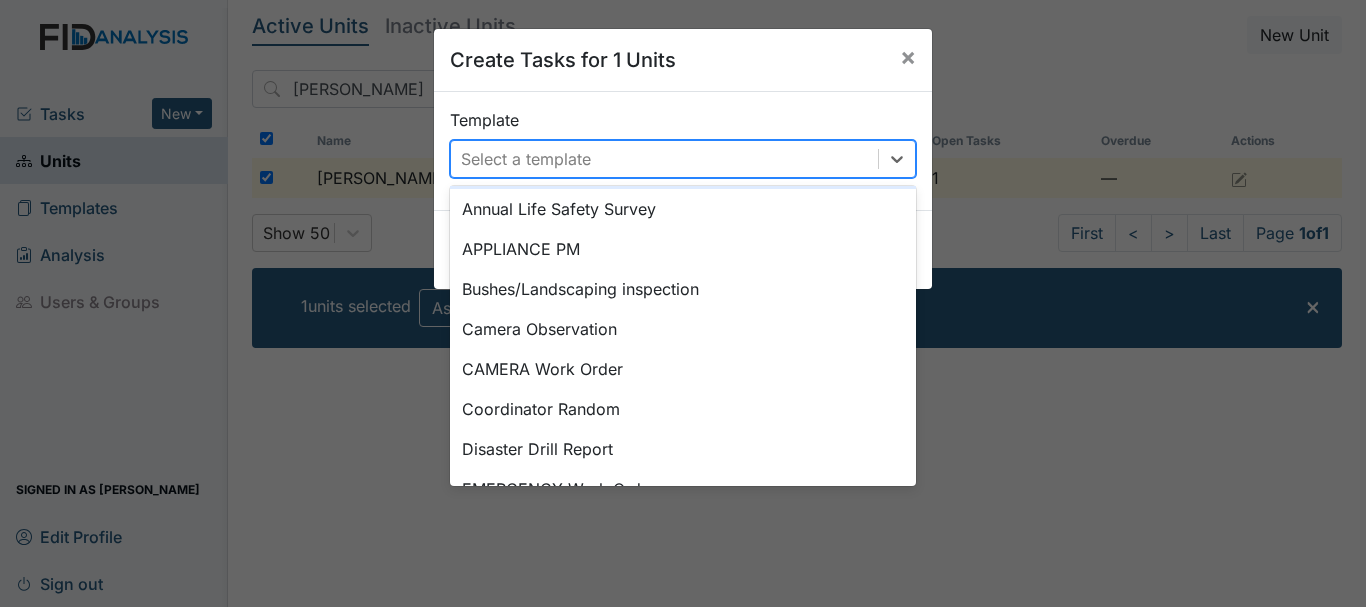 scroll, scrollTop: 100, scrollLeft: 0, axis: vertical 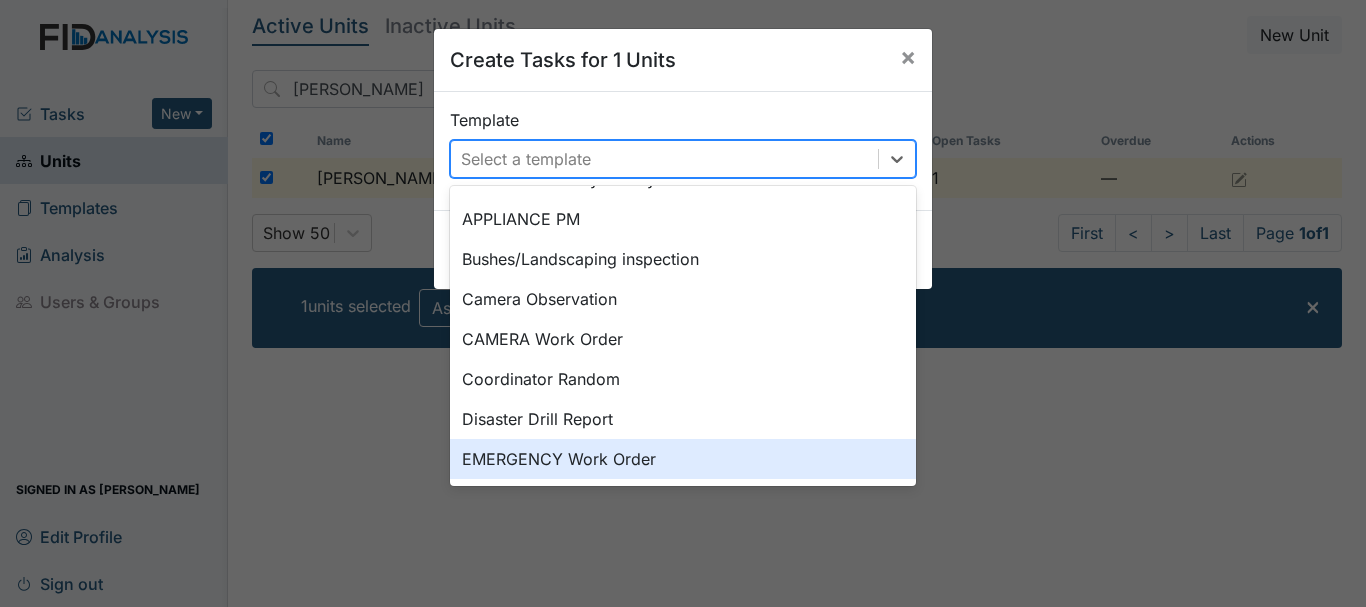 click on "EMERGENCY Work Order" at bounding box center [683, 459] 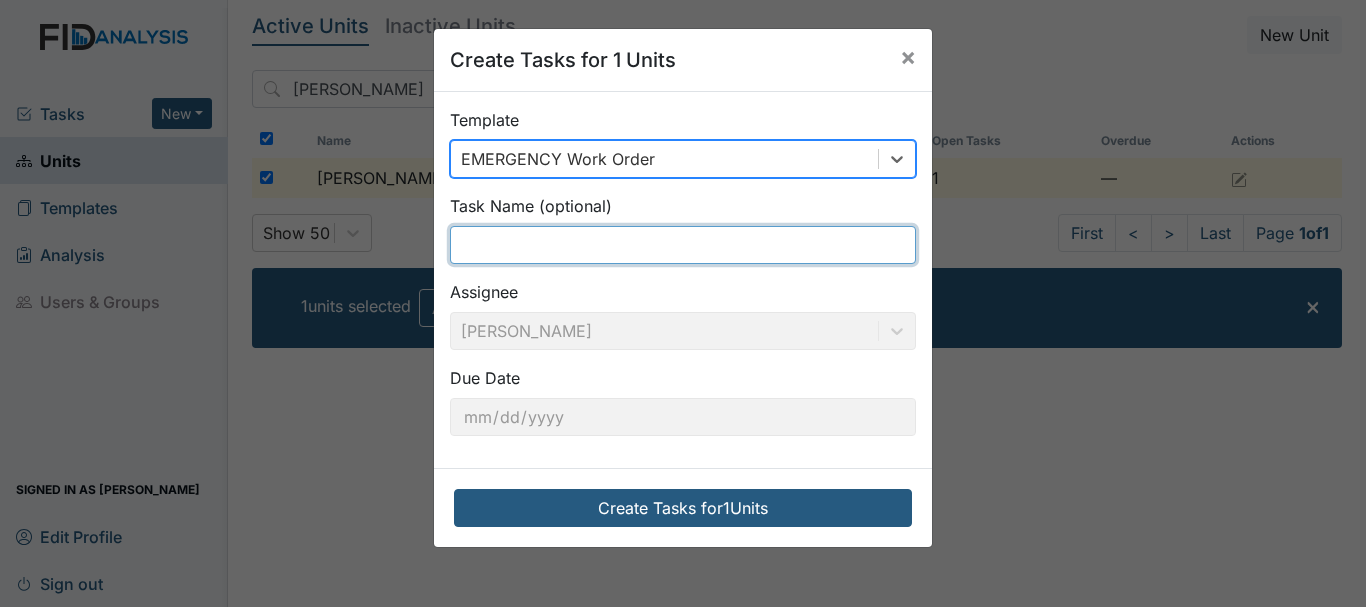 click at bounding box center (683, 245) 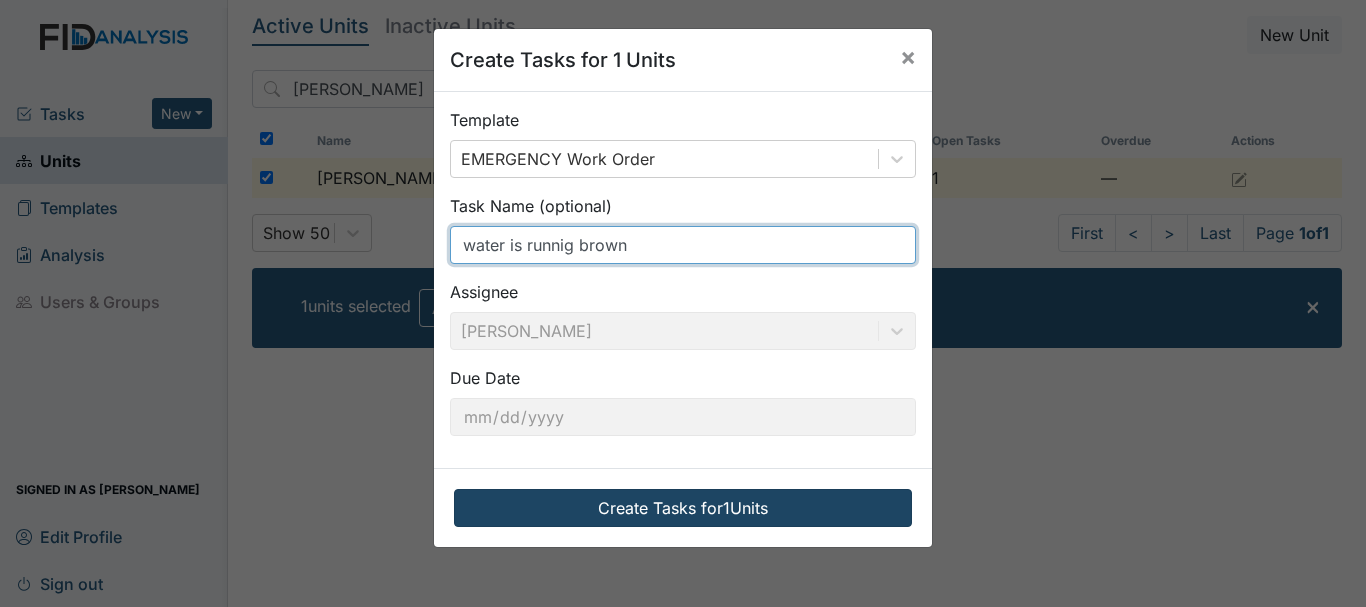 type on "water is runnig brown" 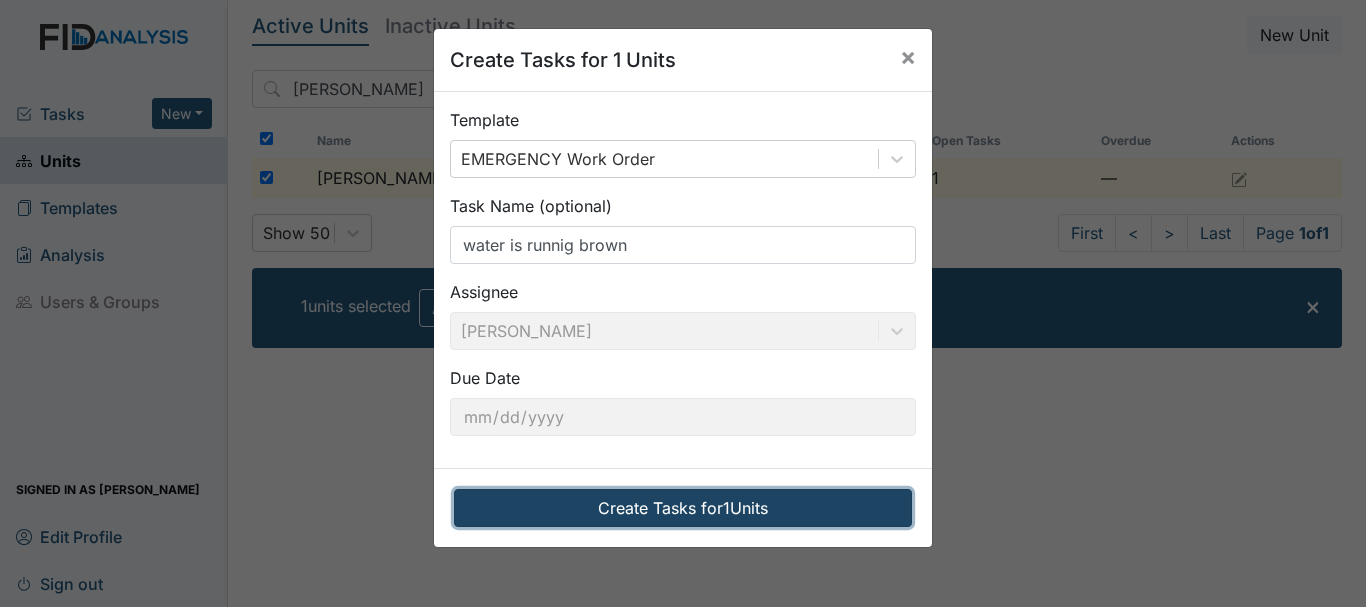 click on "Create Tasks for  1  Units" at bounding box center [683, 508] 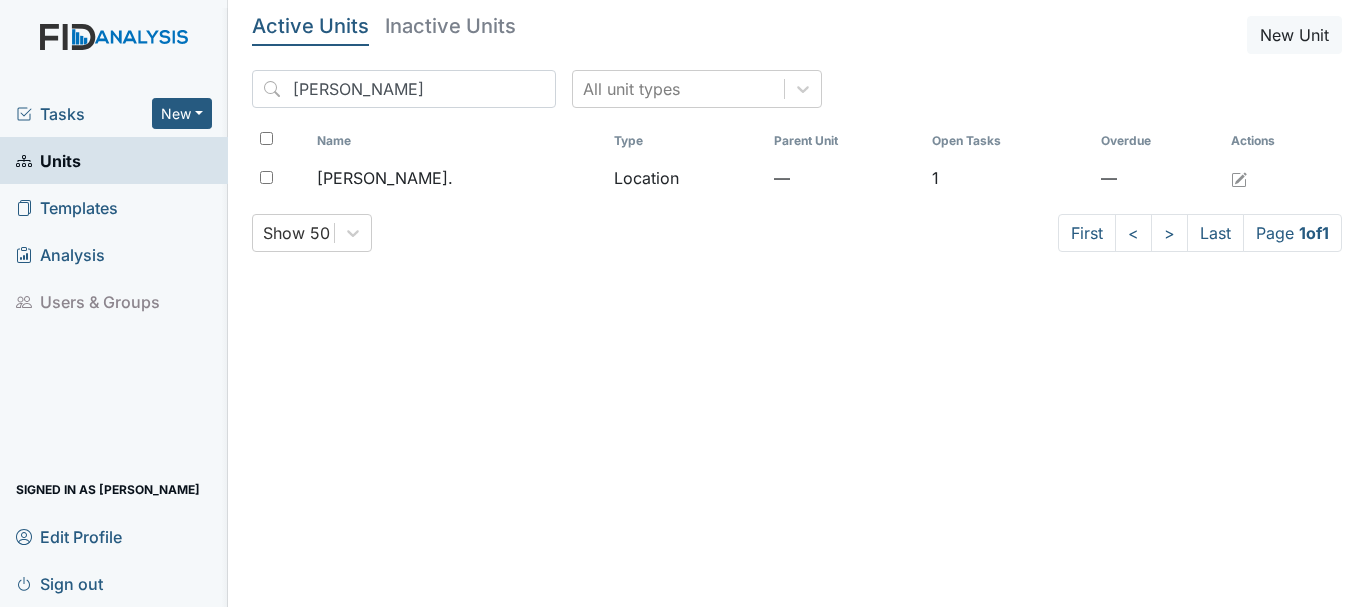 scroll, scrollTop: 0, scrollLeft: 0, axis: both 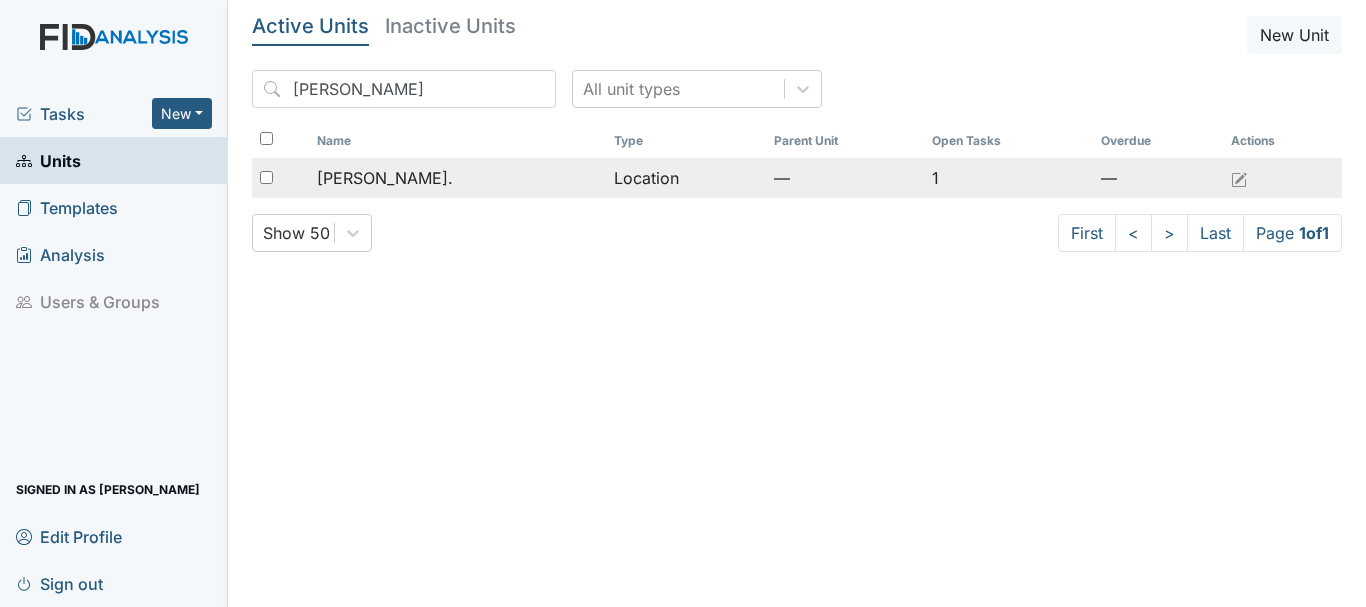 click on "[PERSON_NAME]." at bounding box center [385, 178] 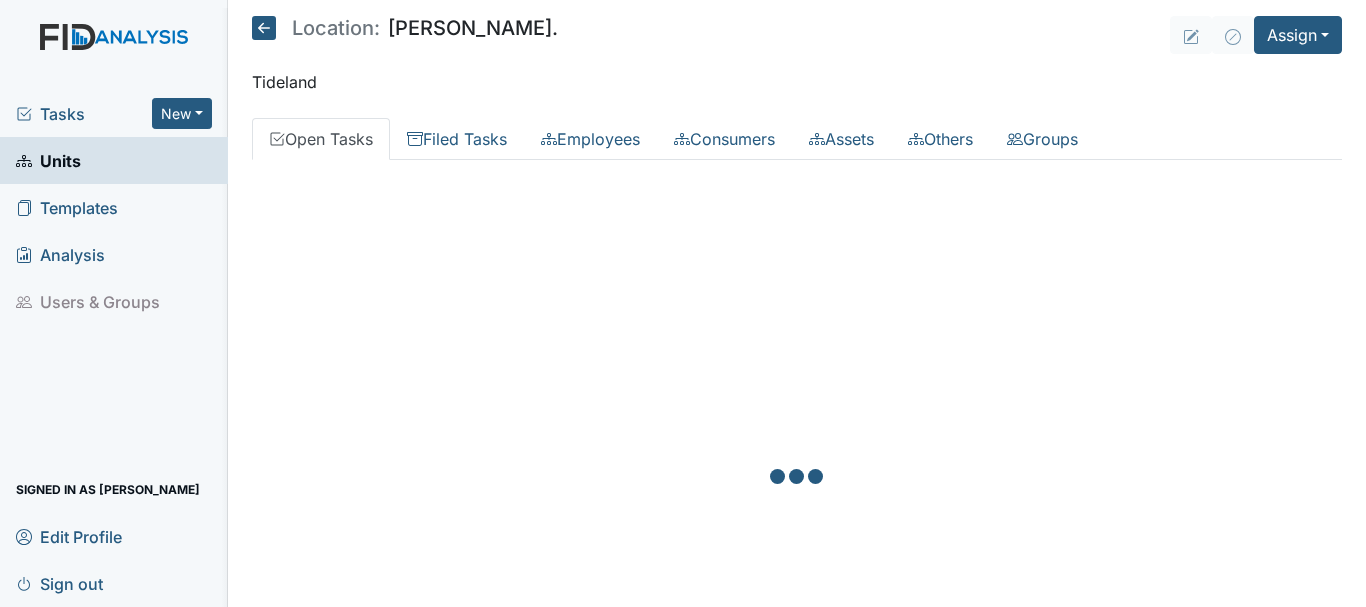 scroll, scrollTop: 0, scrollLeft: 0, axis: both 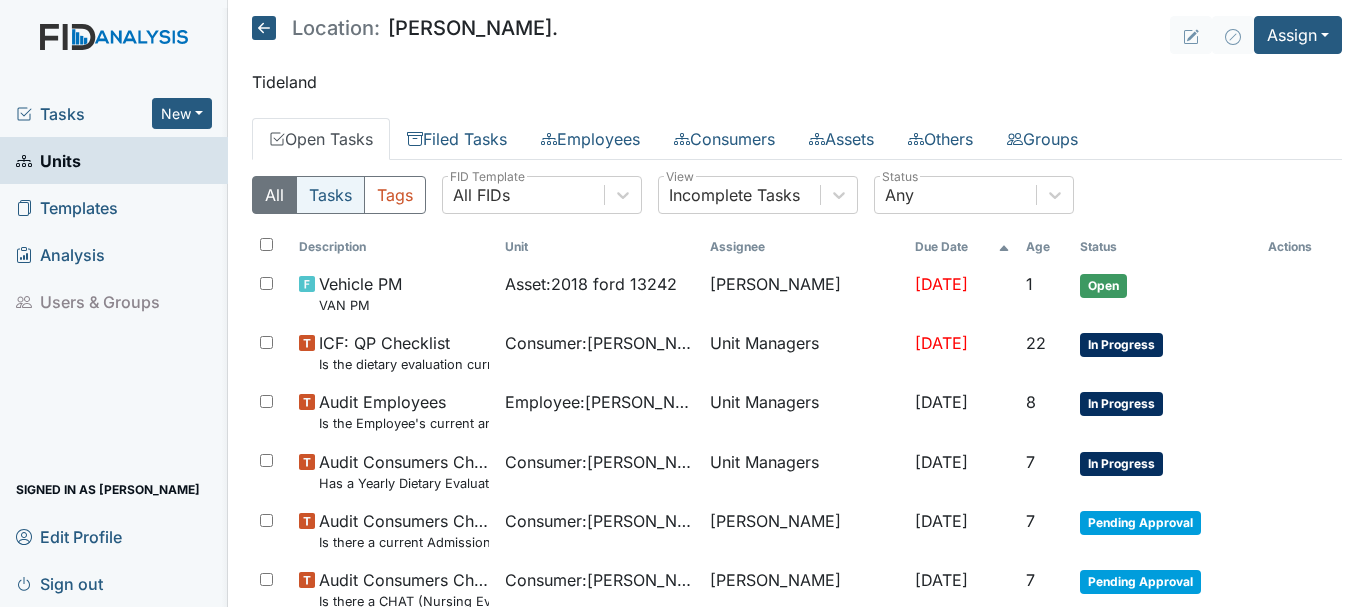 click on "Tasks" at bounding box center [330, 195] 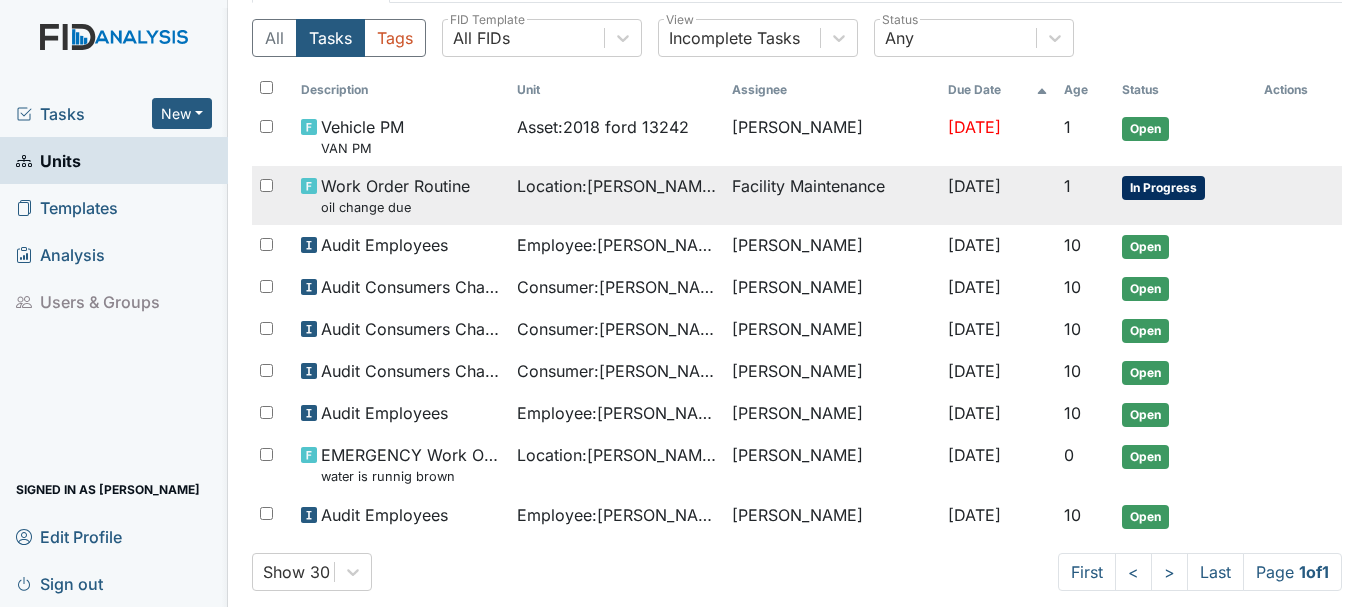 scroll, scrollTop: 189, scrollLeft: 0, axis: vertical 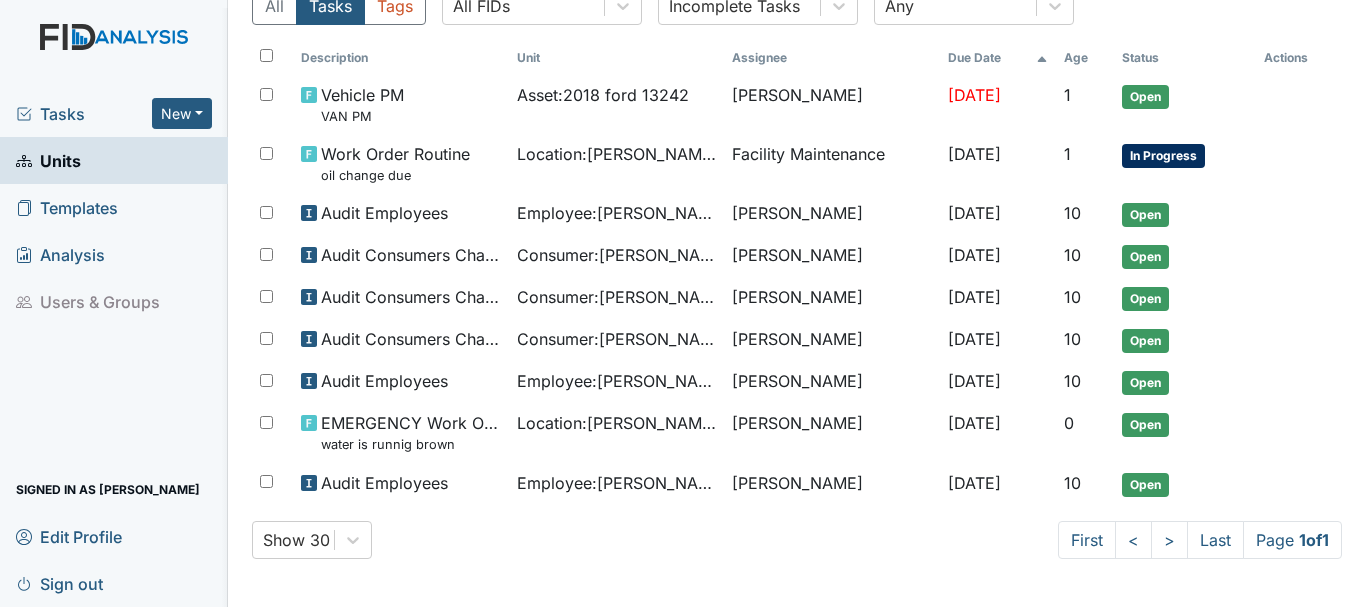 click on "Tasks" at bounding box center [84, 114] 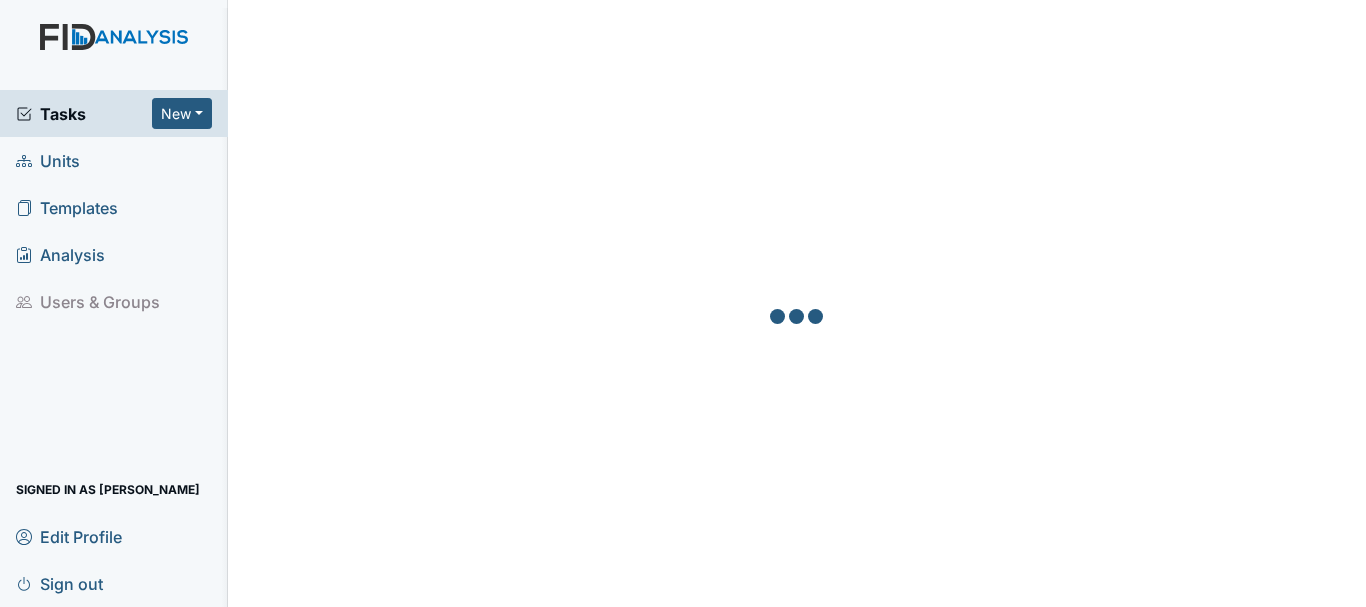 scroll, scrollTop: 0, scrollLeft: 0, axis: both 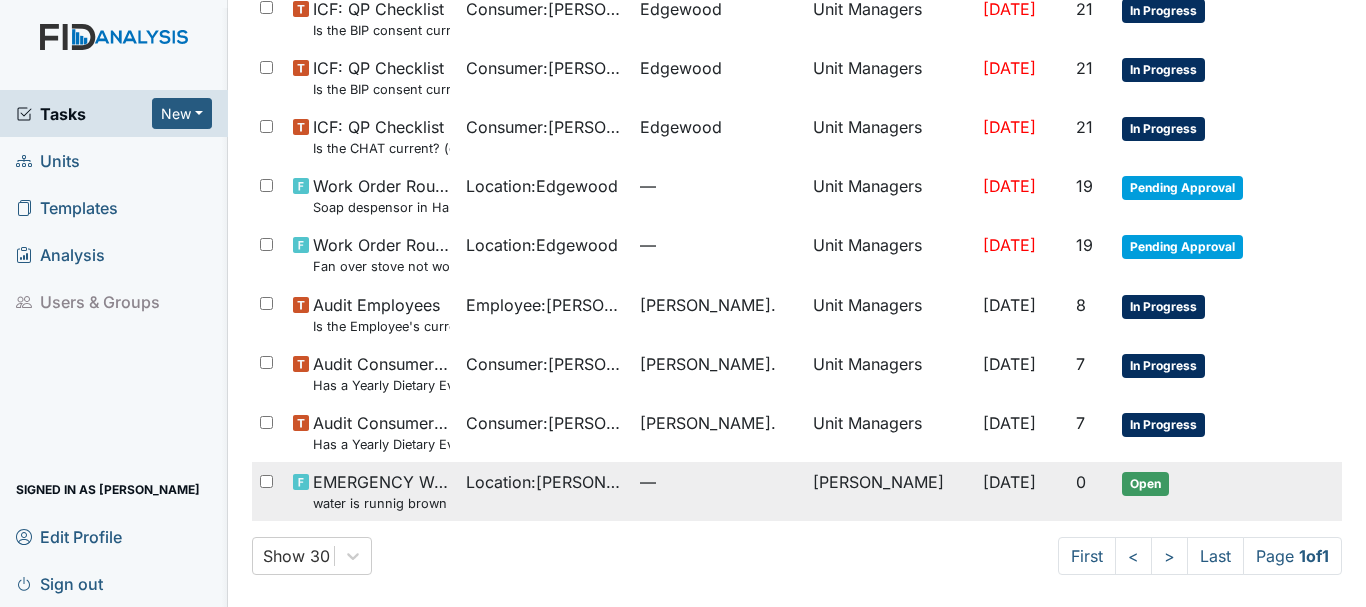 click on "Location :  Dixon Rd." at bounding box center [544, 482] 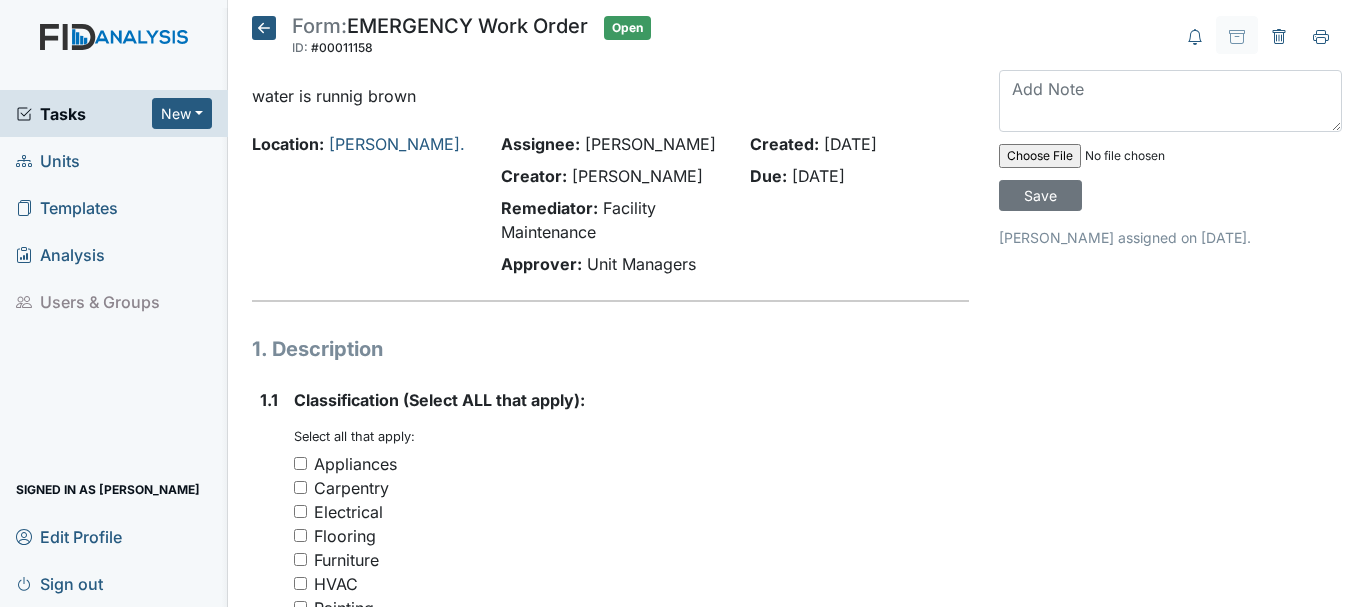 scroll, scrollTop: 0, scrollLeft: 0, axis: both 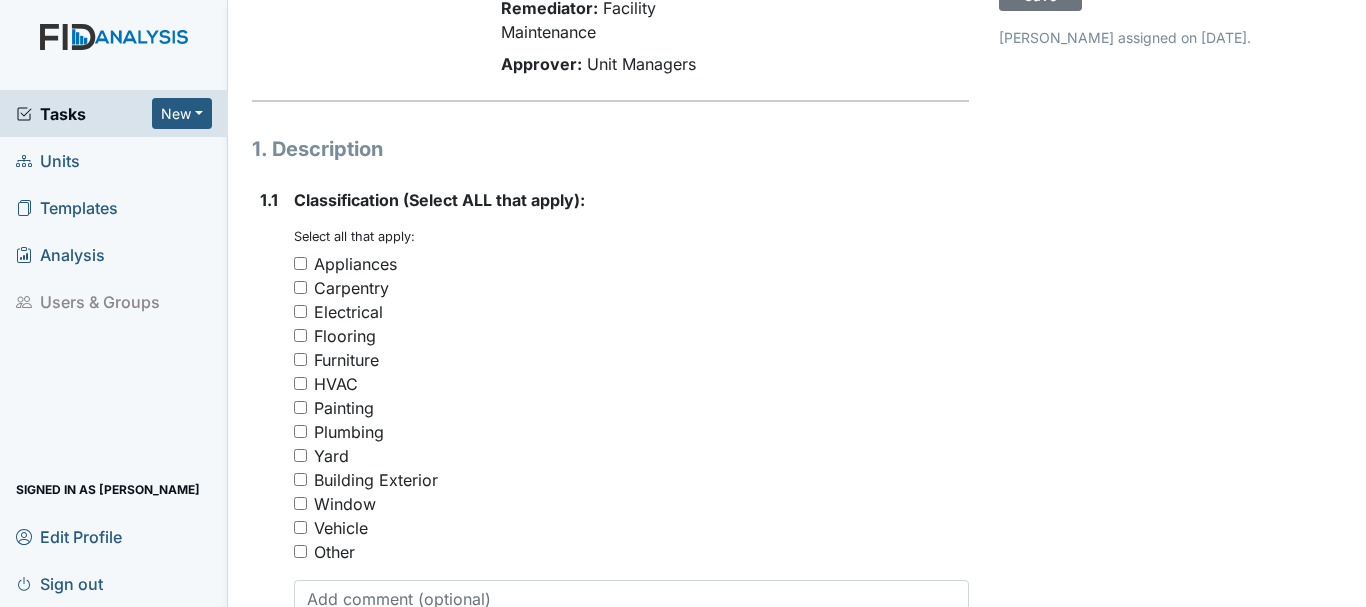 click on "Plumbing" at bounding box center [300, 431] 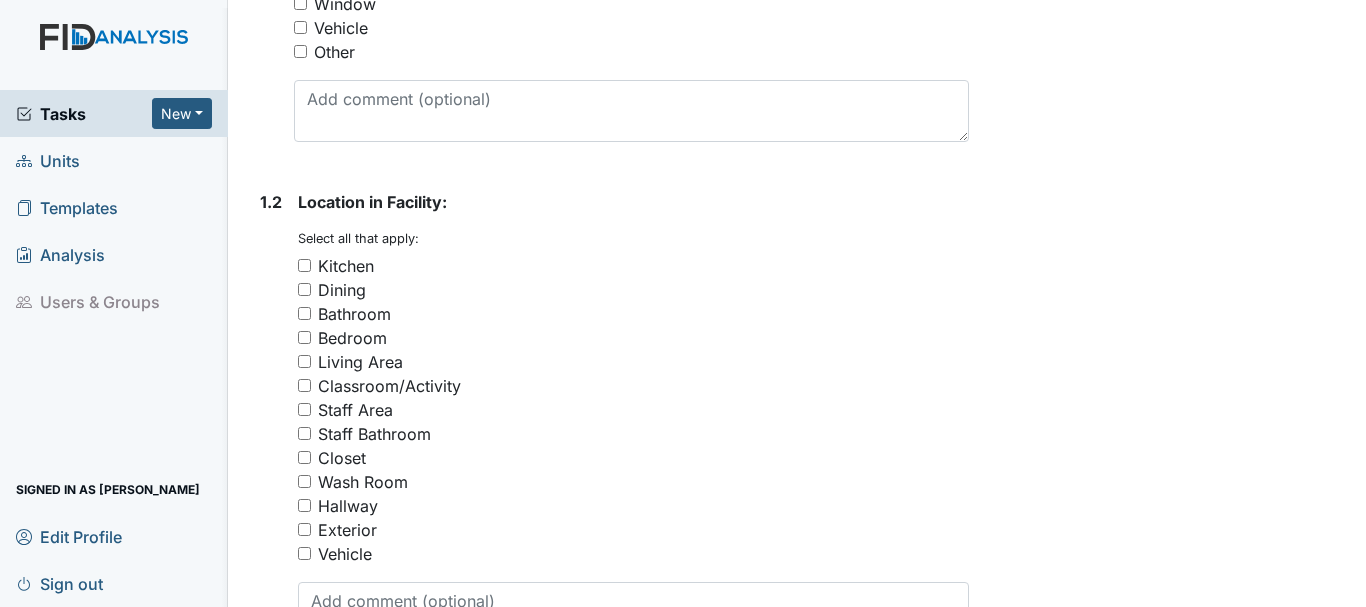 scroll, scrollTop: 600, scrollLeft: 0, axis: vertical 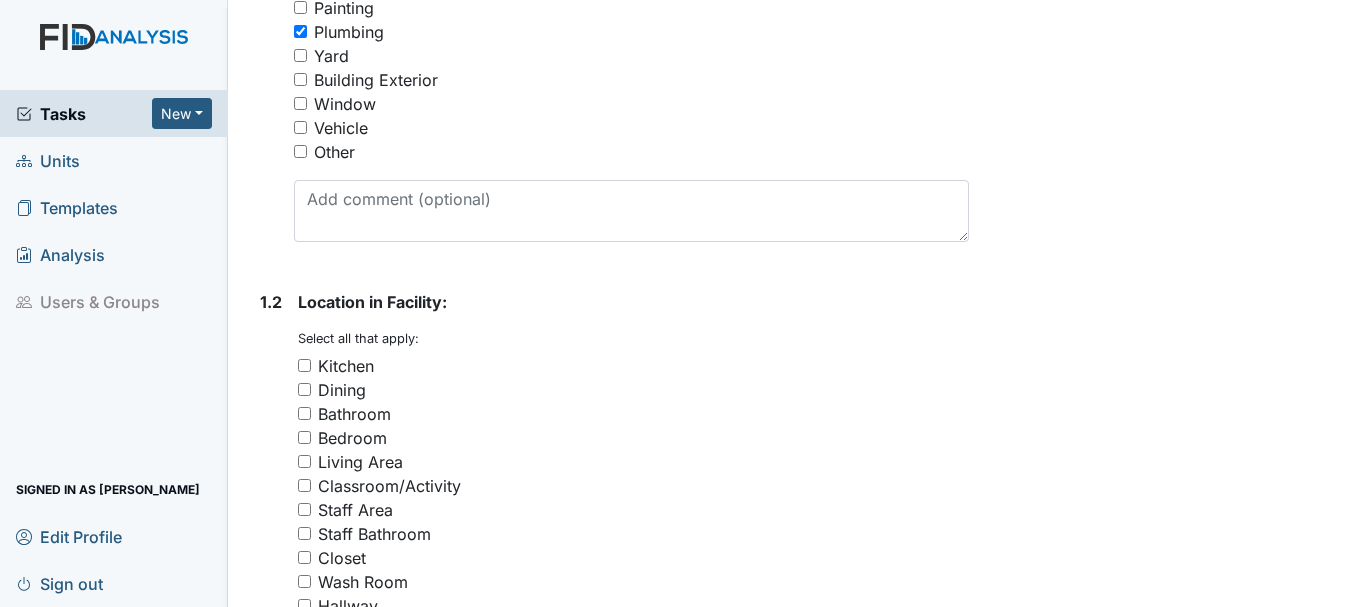 click on "Kitchen" at bounding box center (304, 365) 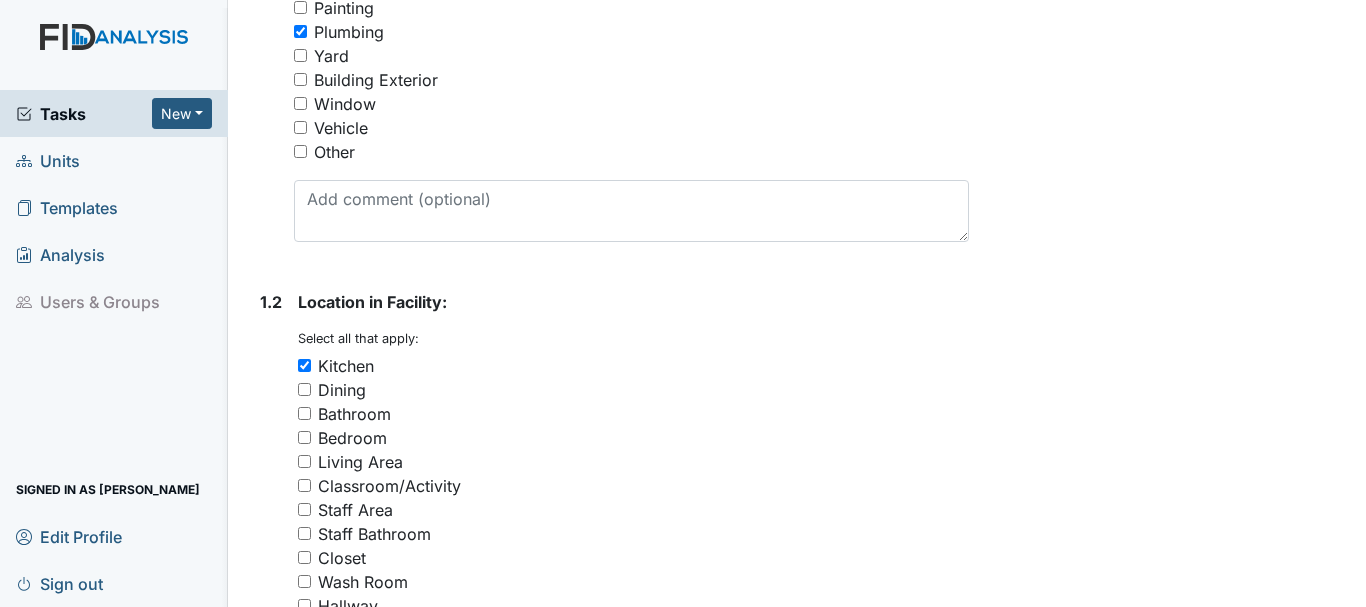 click on "Dining" at bounding box center [304, 389] 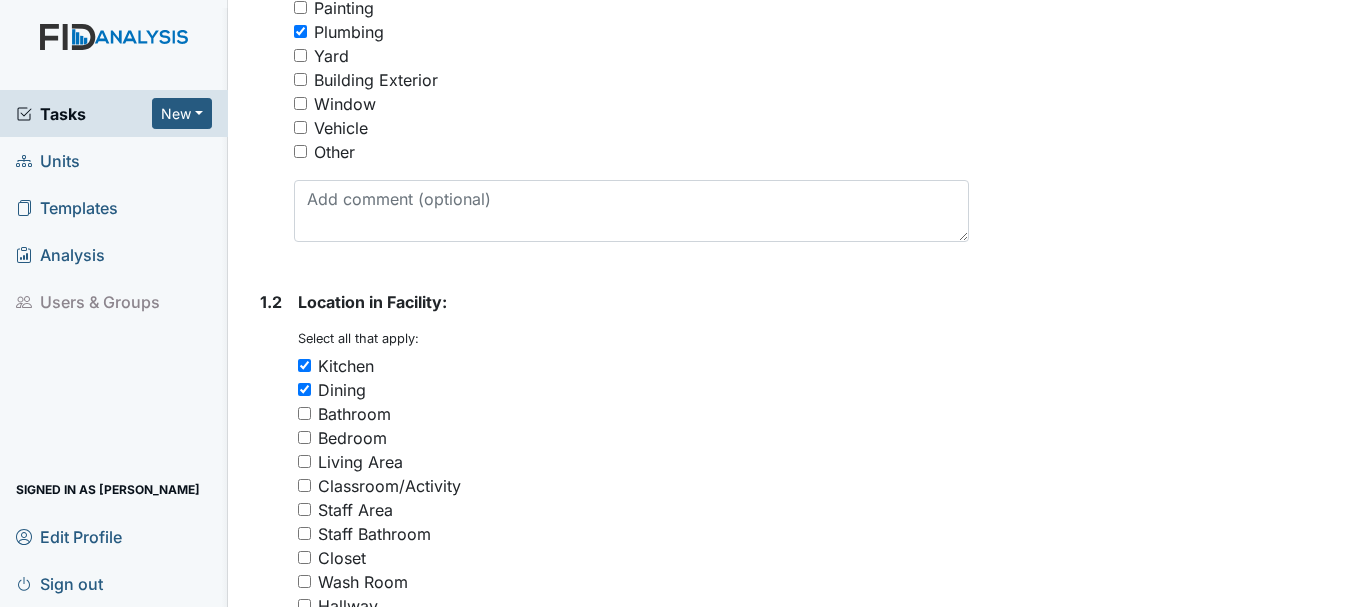 click on "Bathroom" at bounding box center [304, 413] 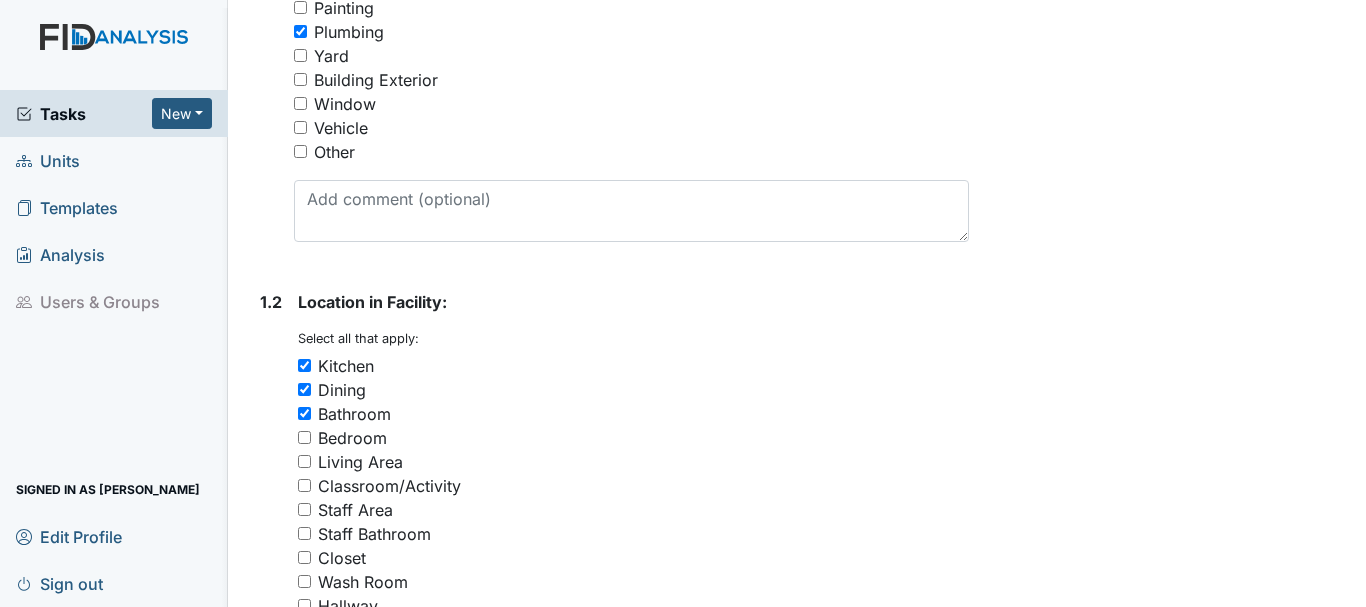 click on "Dining" at bounding box center (304, 389) 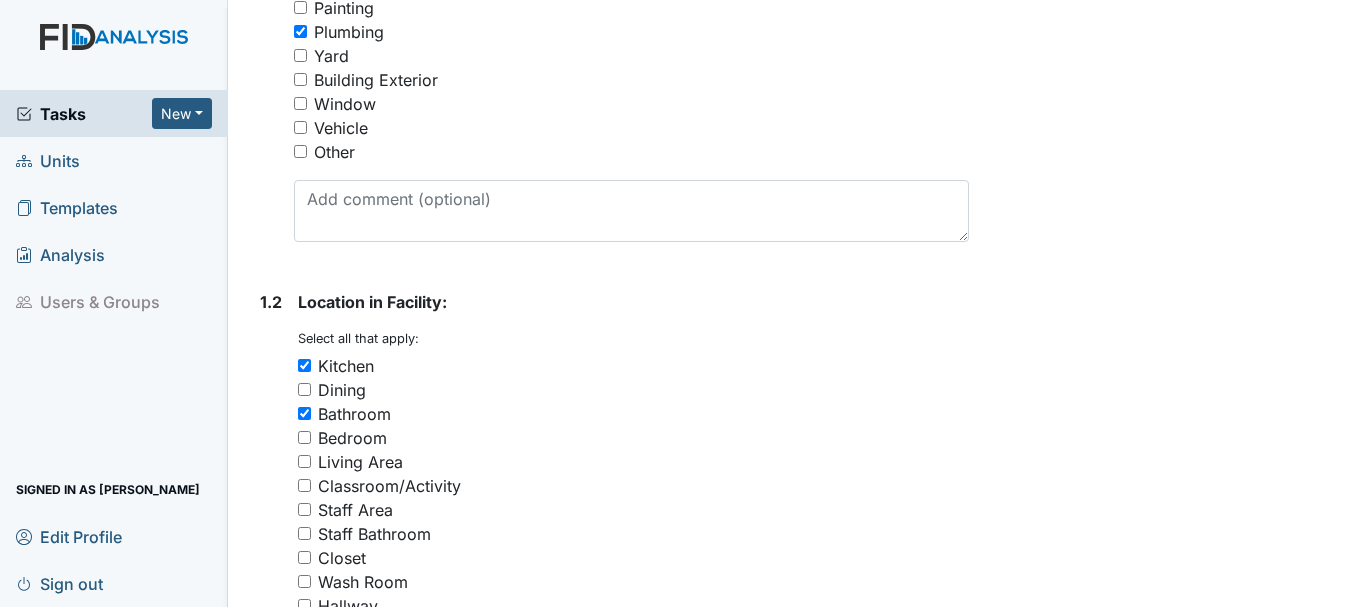 click on "Staff Bathroom" at bounding box center [304, 533] 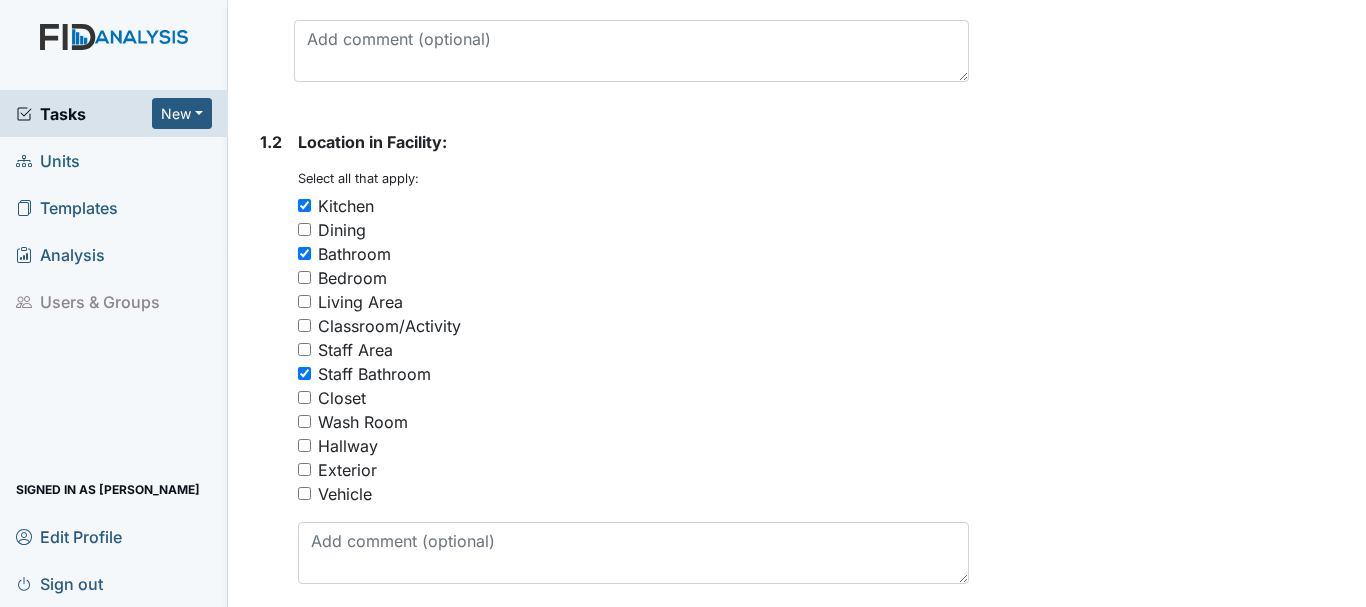 scroll, scrollTop: 800, scrollLeft: 0, axis: vertical 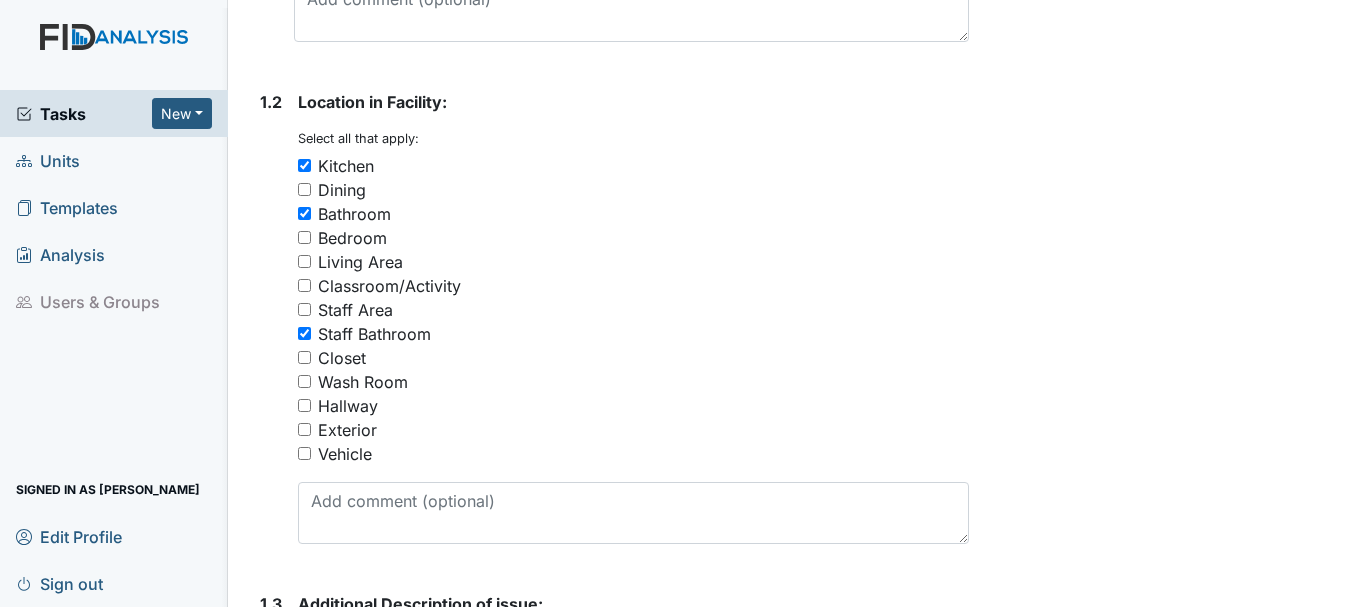 click on "Wash Room" at bounding box center [304, 381] 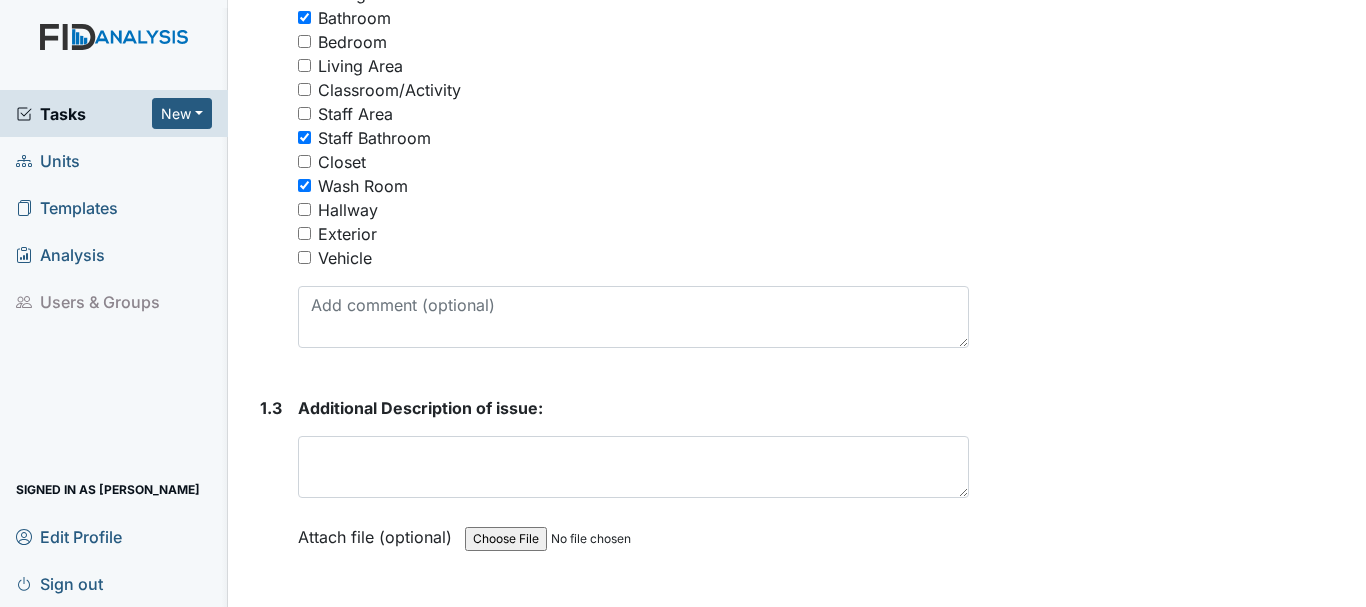 scroll, scrollTop: 1000, scrollLeft: 0, axis: vertical 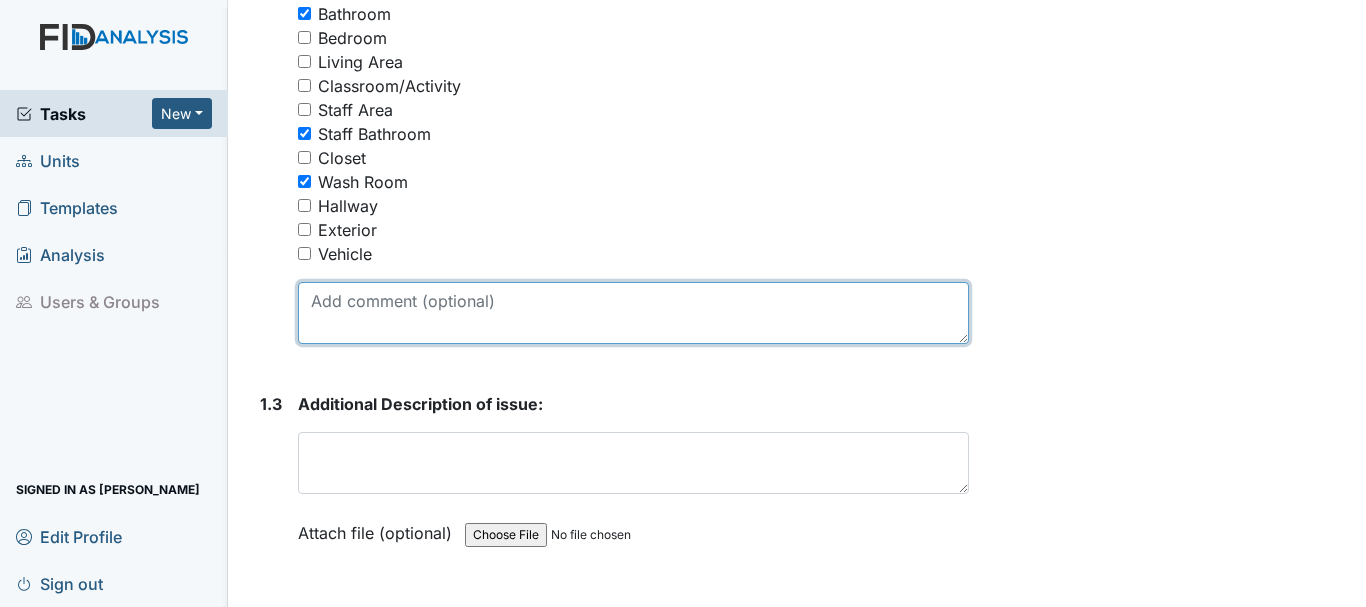 click at bounding box center [633, 313] 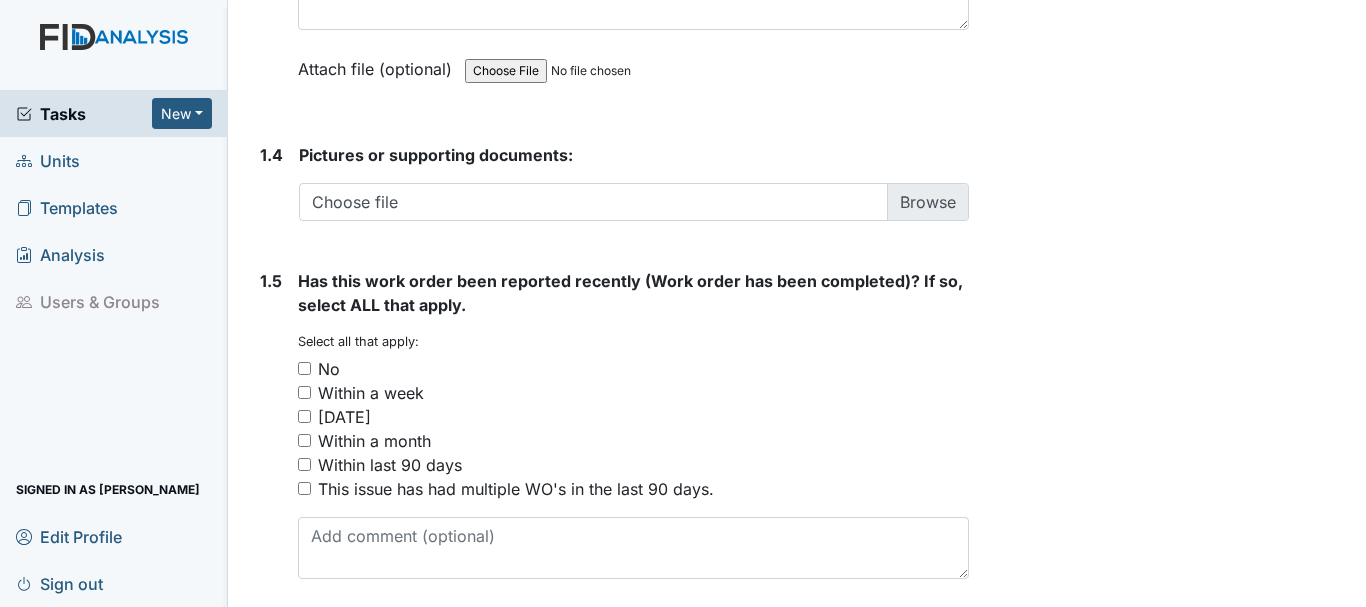 scroll, scrollTop: 1500, scrollLeft: 0, axis: vertical 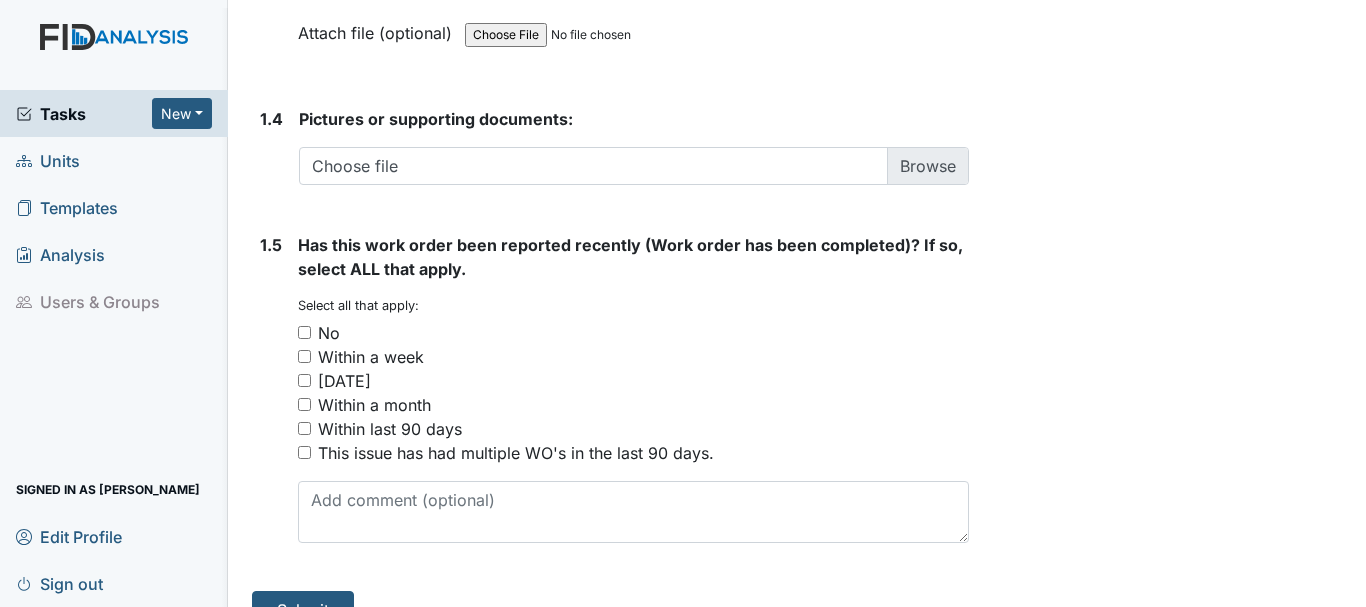 type on "water running brown" 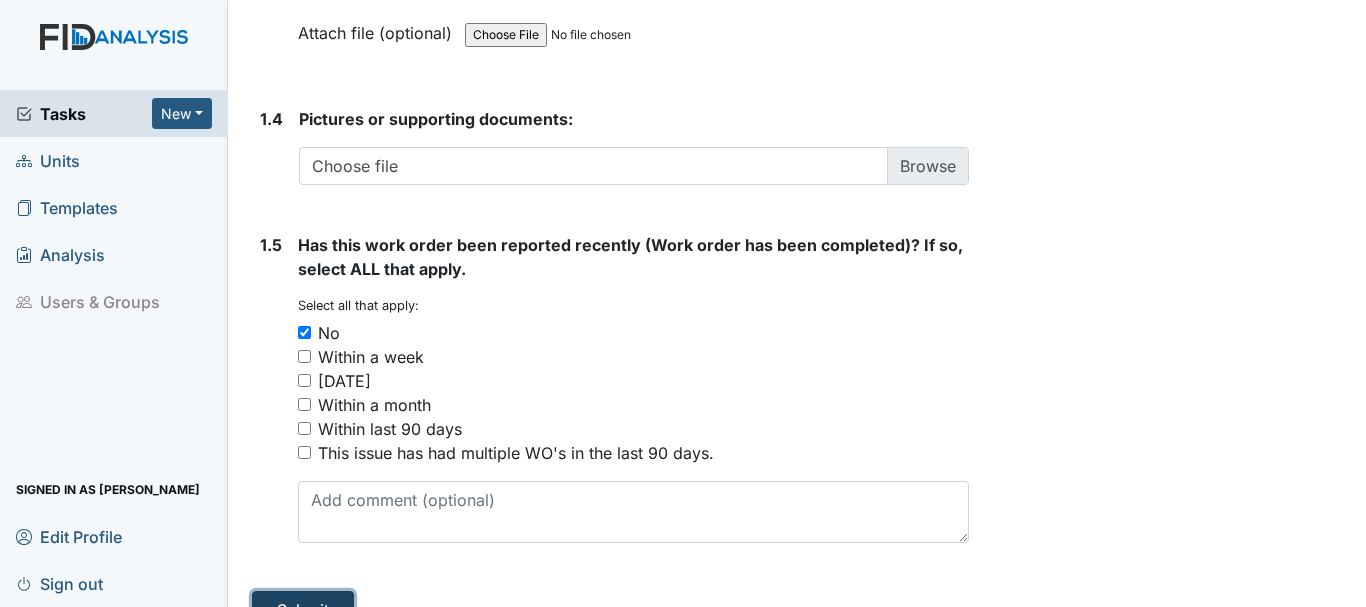 click on "Submit" at bounding box center [303, 610] 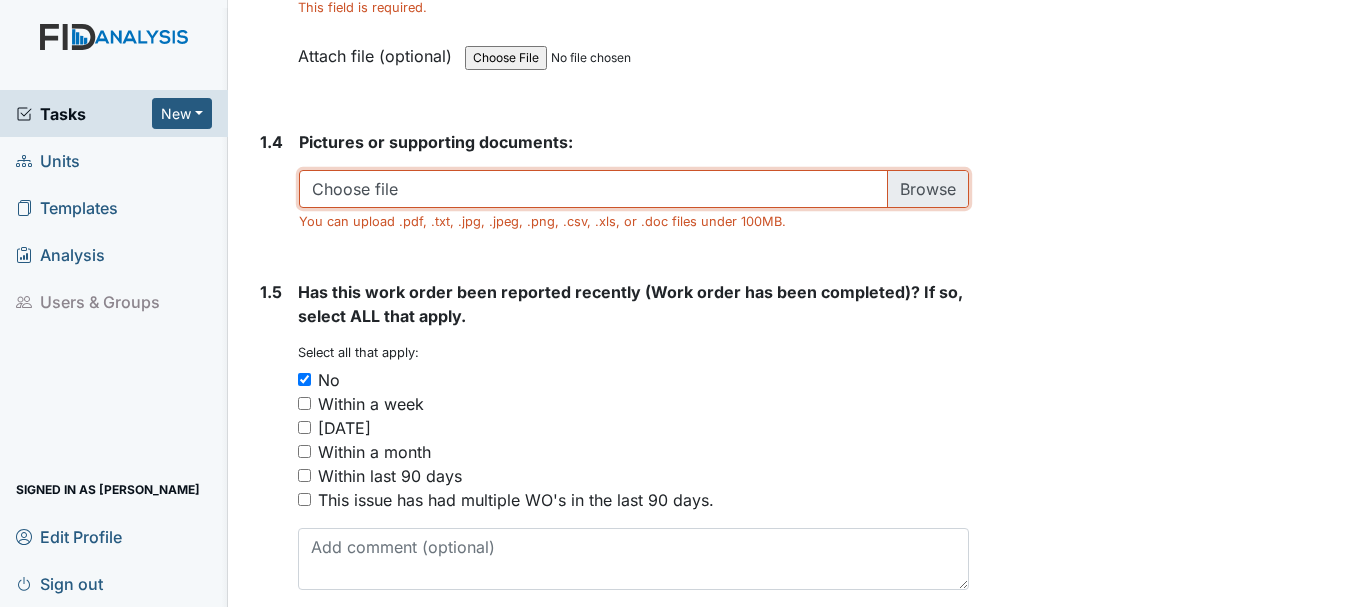 click at bounding box center [634, 189] 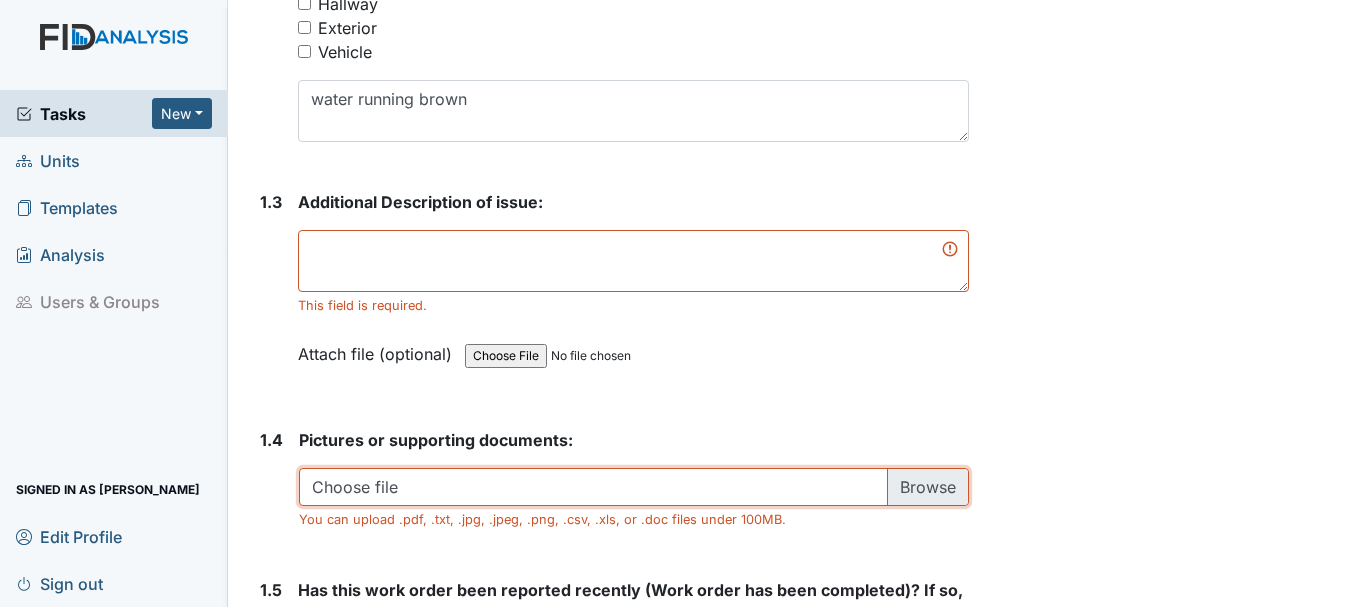 scroll, scrollTop: 1200, scrollLeft: 0, axis: vertical 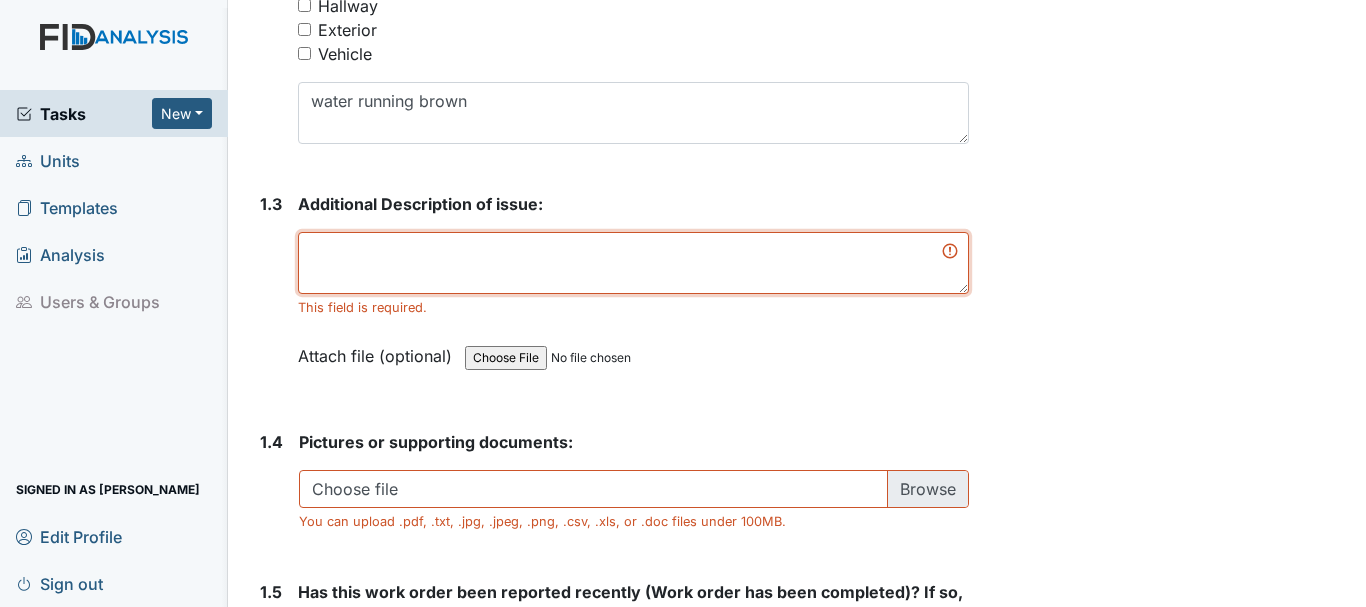 click at bounding box center (633, 263) 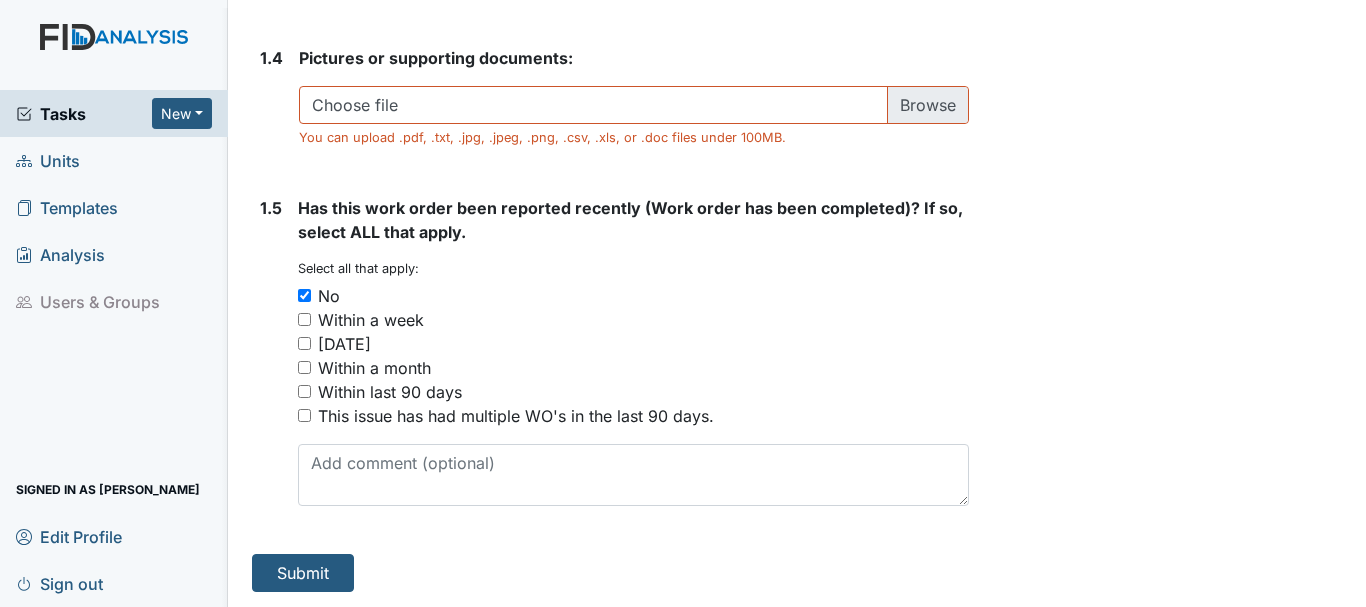 scroll, scrollTop: 1562, scrollLeft: 0, axis: vertical 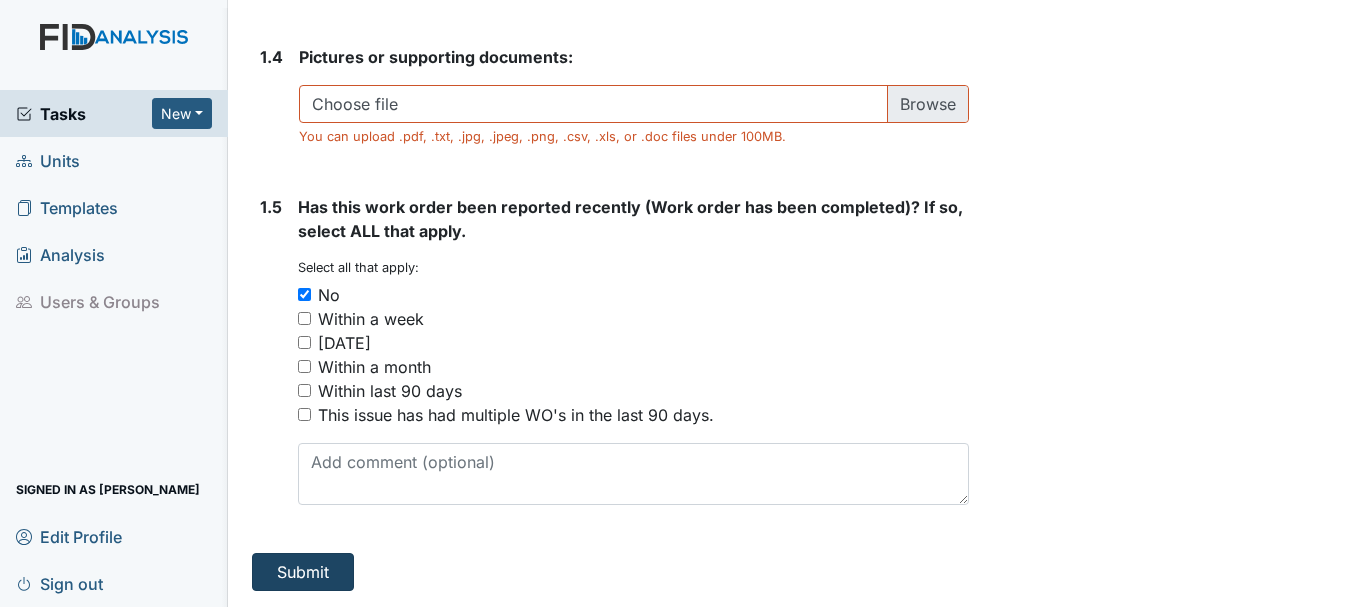 type on "Water is rinning brown" 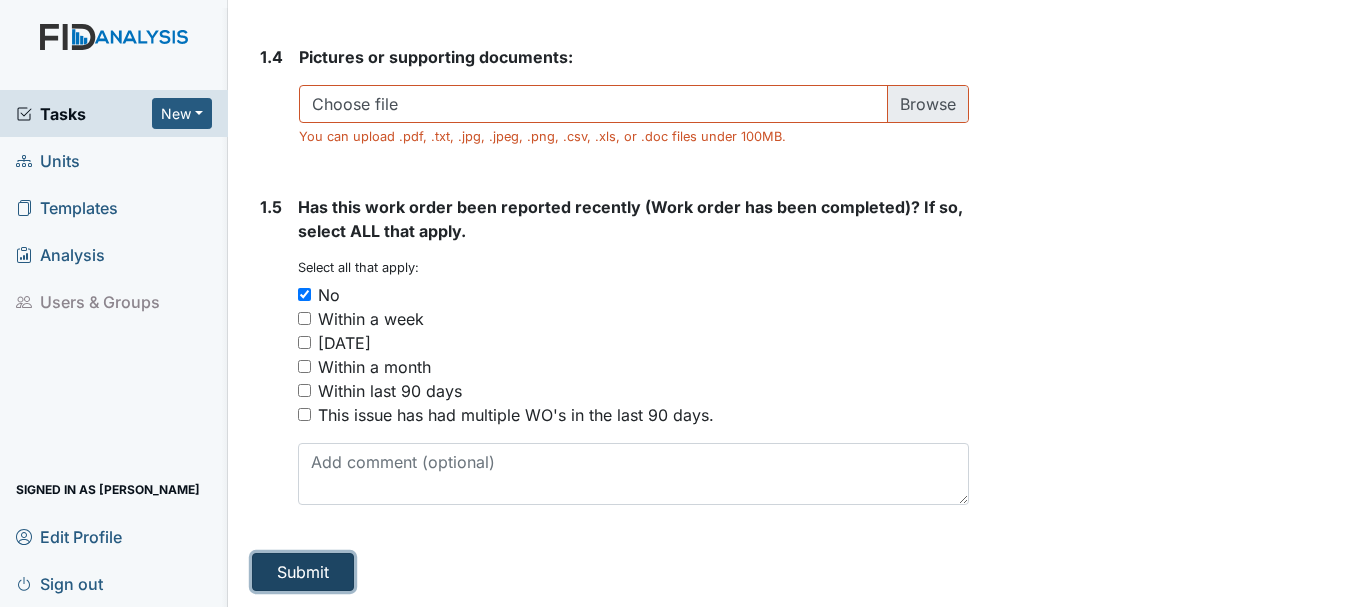 click on "Submit" at bounding box center [303, 572] 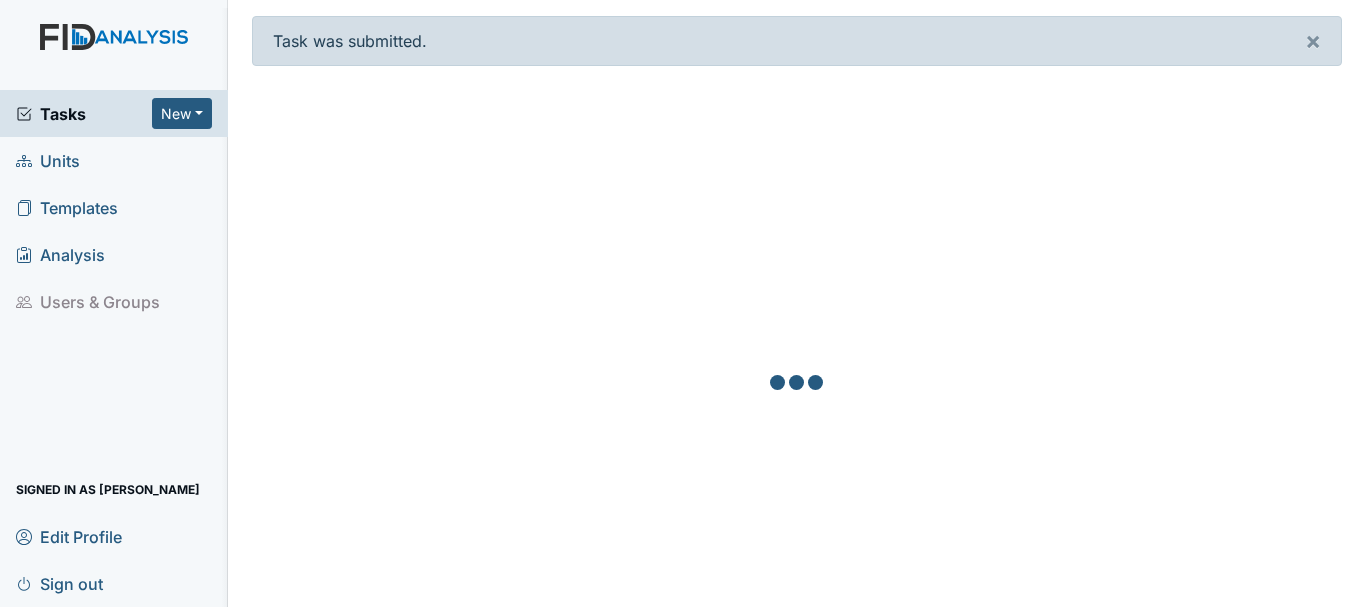 scroll, scrollTop: 0, scrollLeft: 0, axis: both 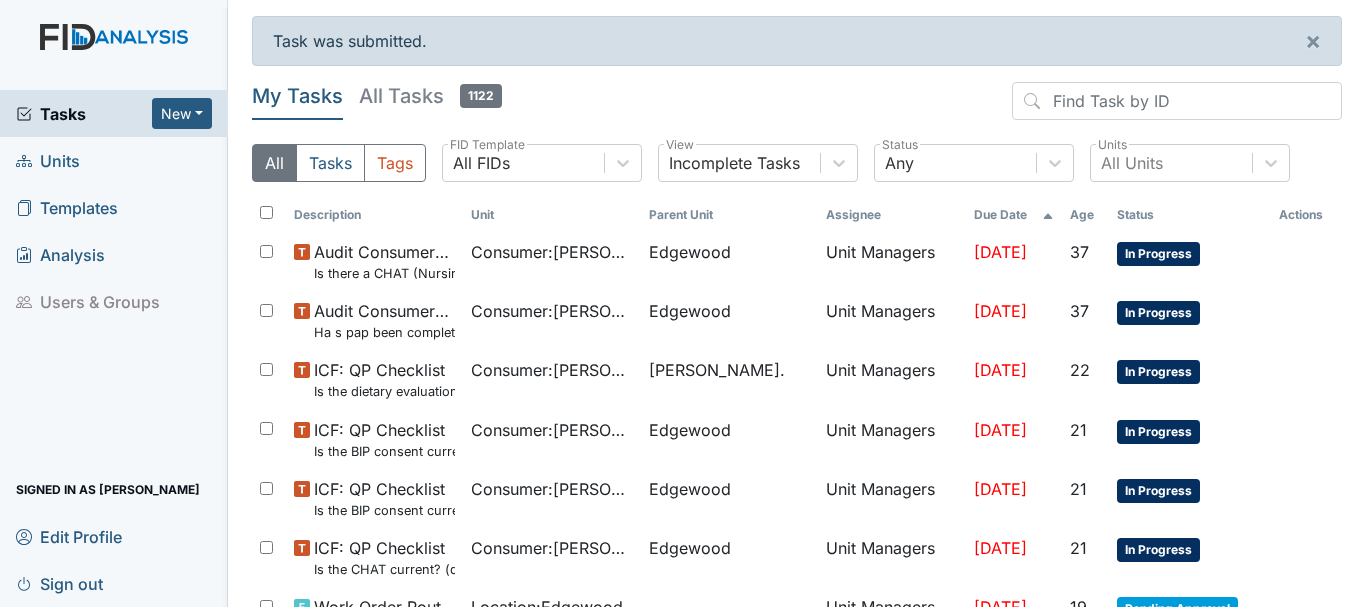 click on "Units" at bounding box center (48, 160) 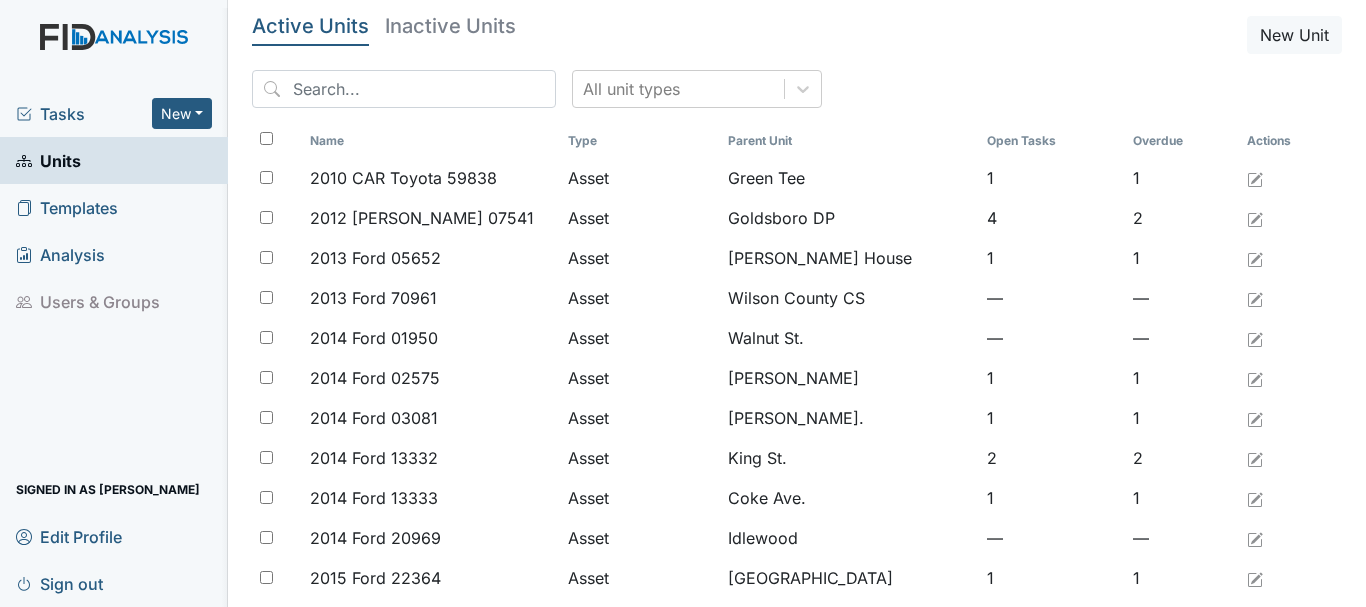 scroll, scrollTop: 0, scrollLeft: 0, axis: both 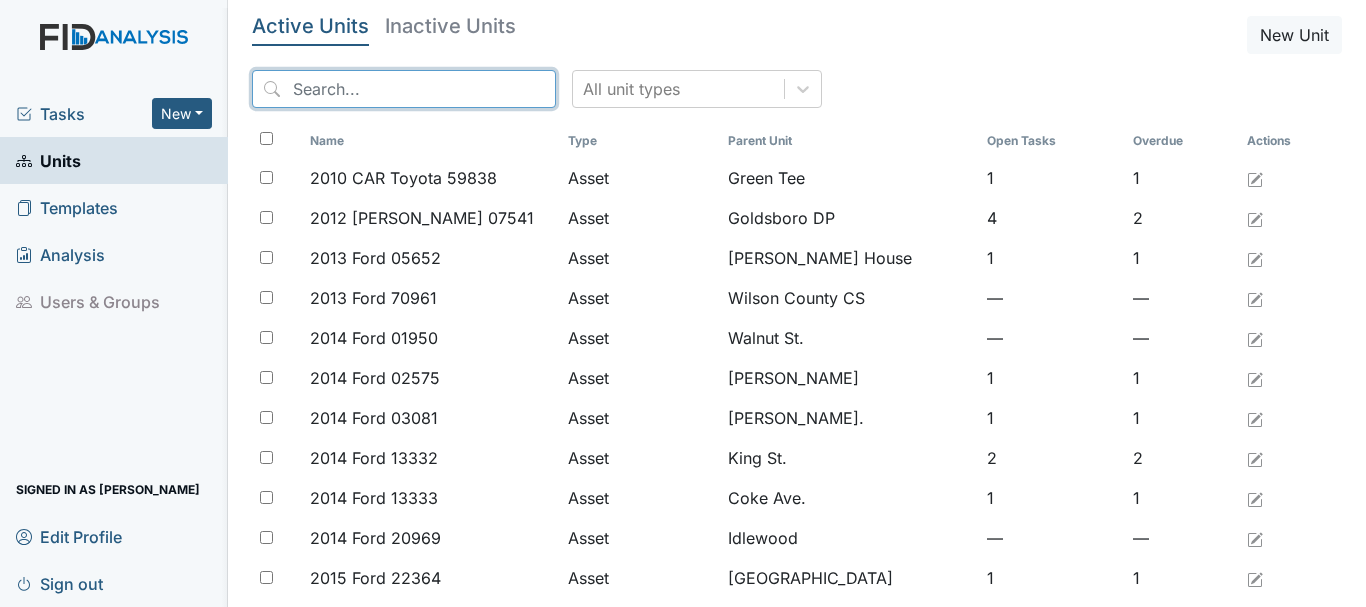 click at bounding box center [404, 89] 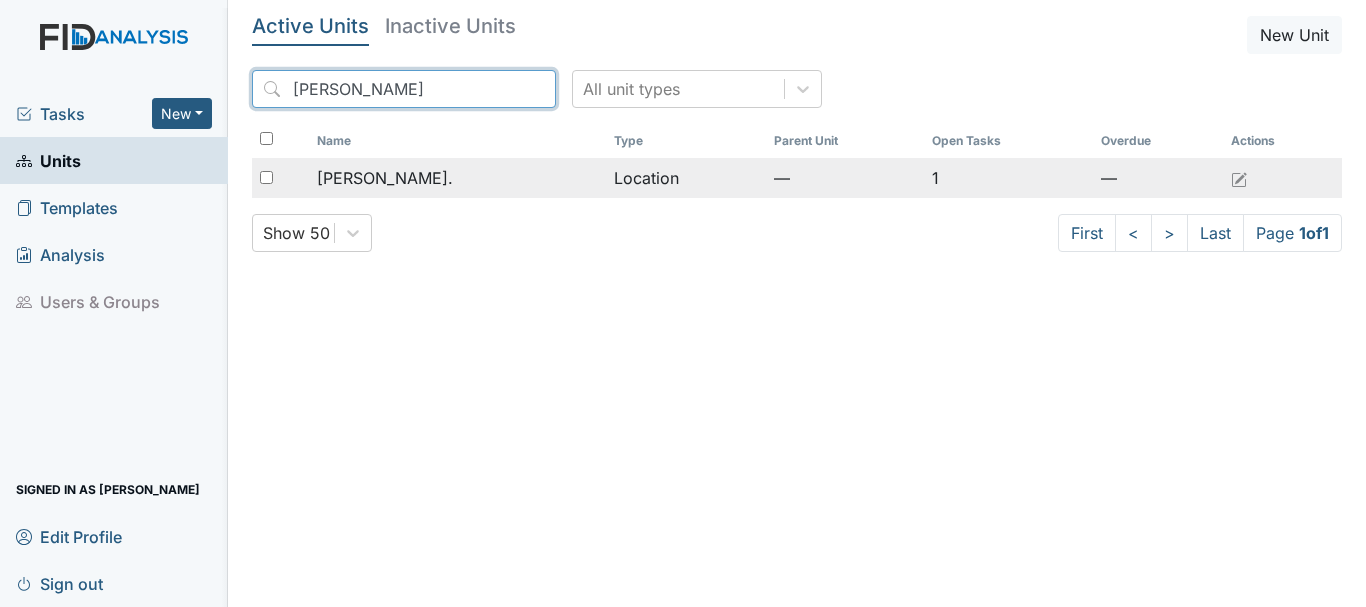 type on "[PERSON_NAME]" 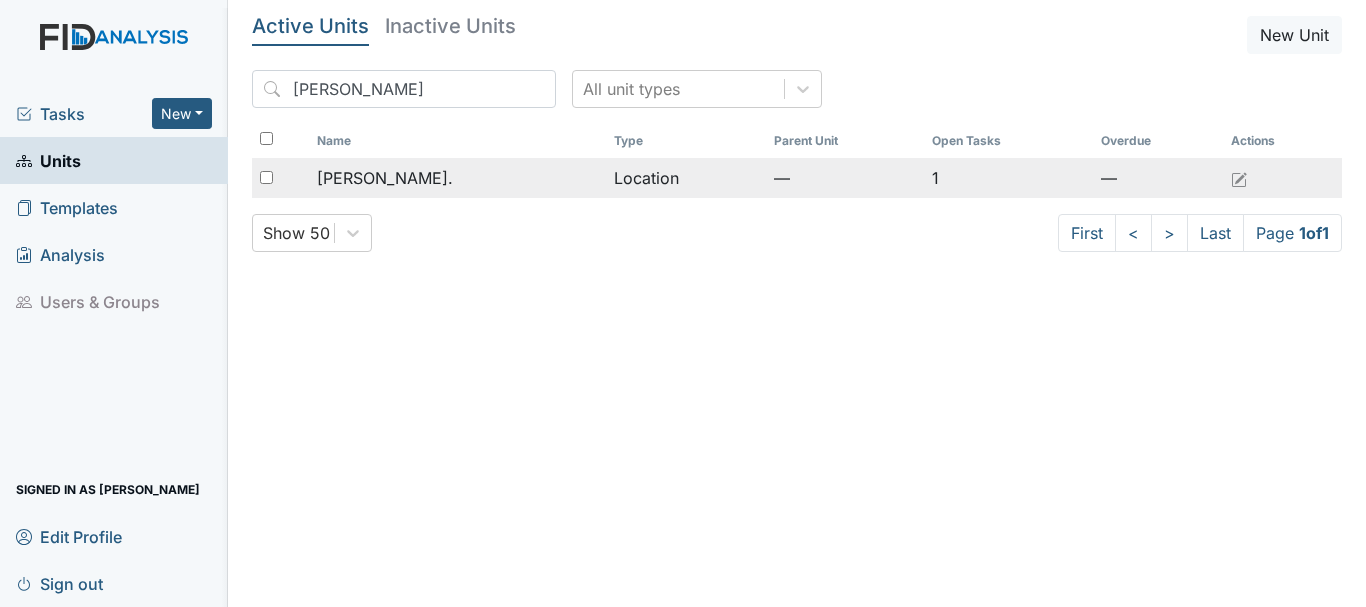 click at bounding box center [266, 177] 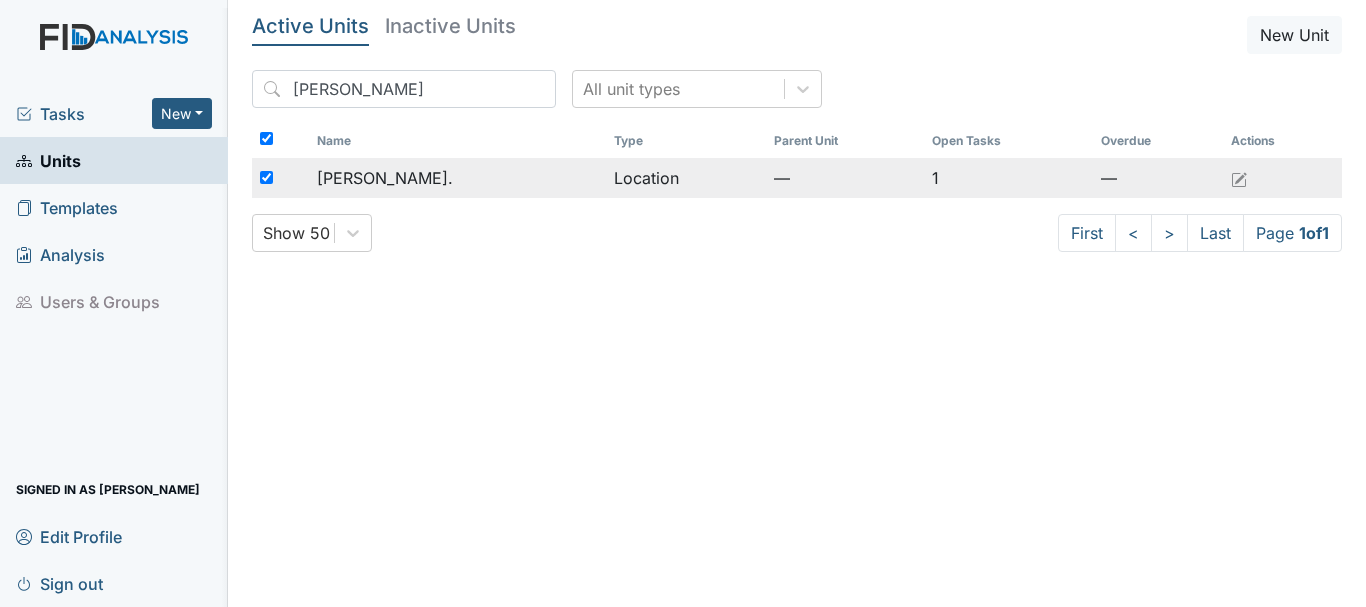 checkbox on "true" 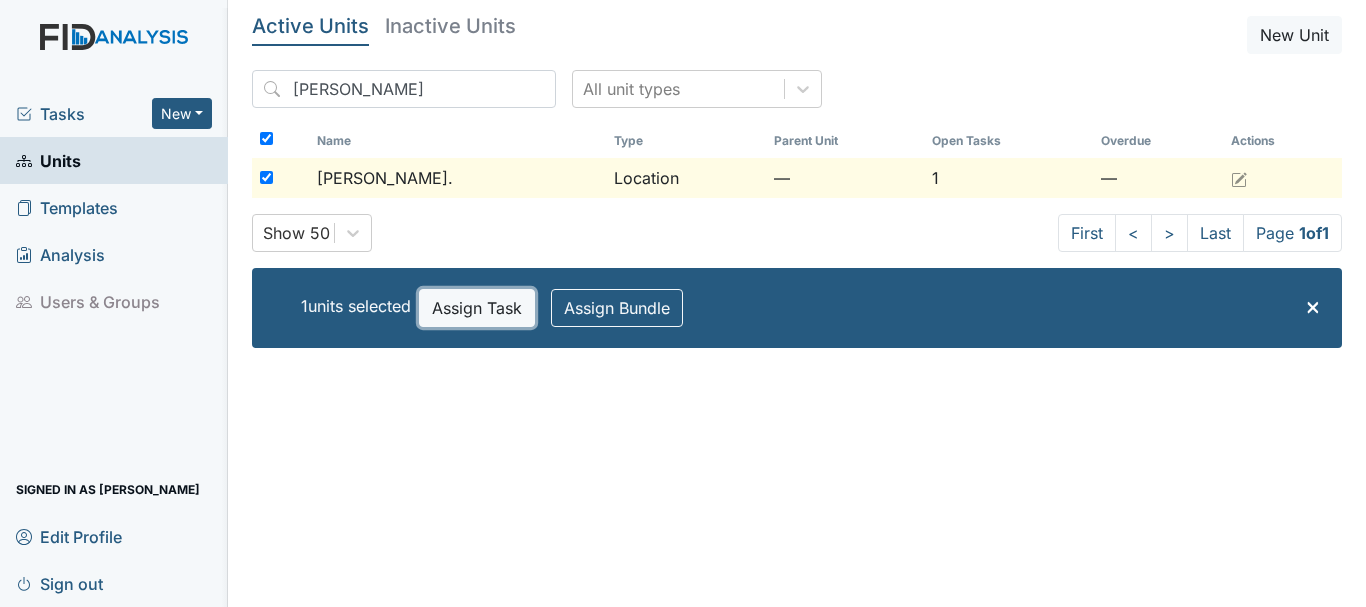 click on "Assign Task" at bounding box center [477, 308] 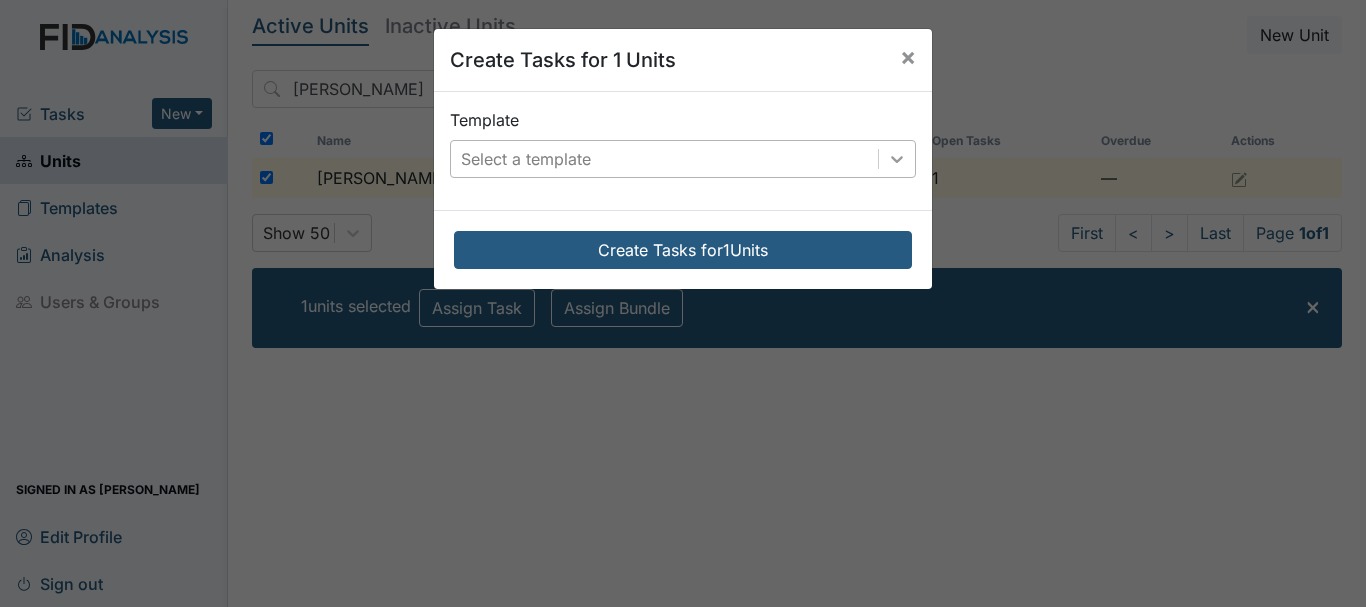 click 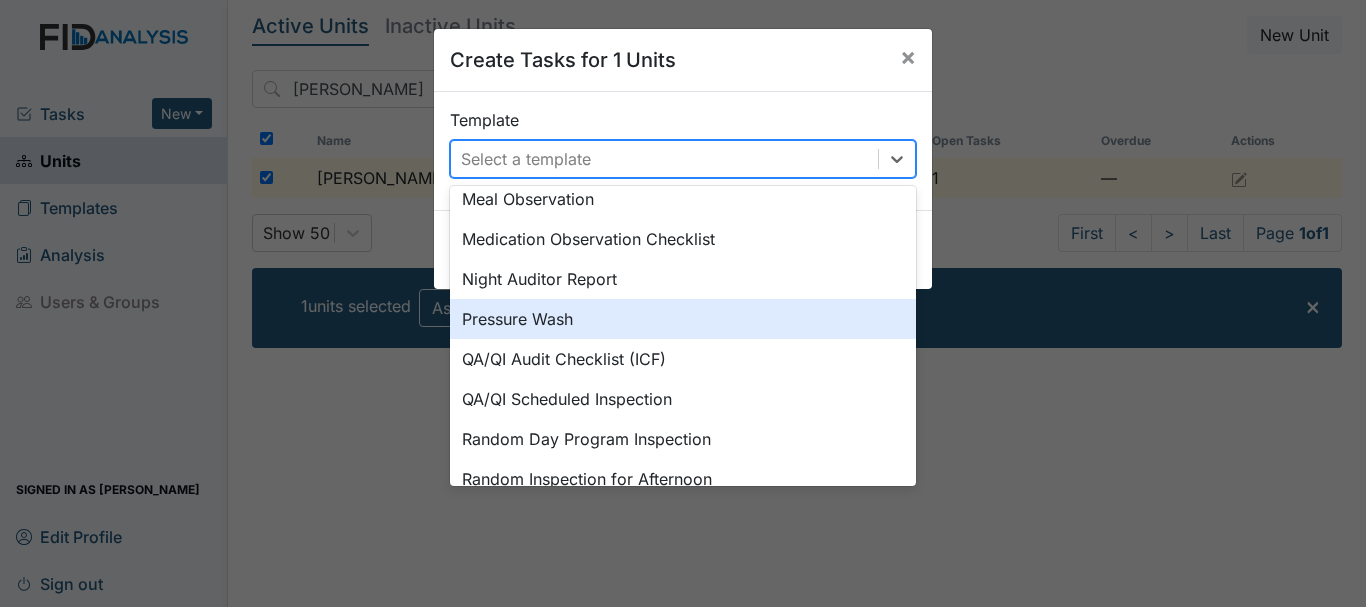 scroll, scrollTop: 889, scrollLeft: 0, axis: vertical 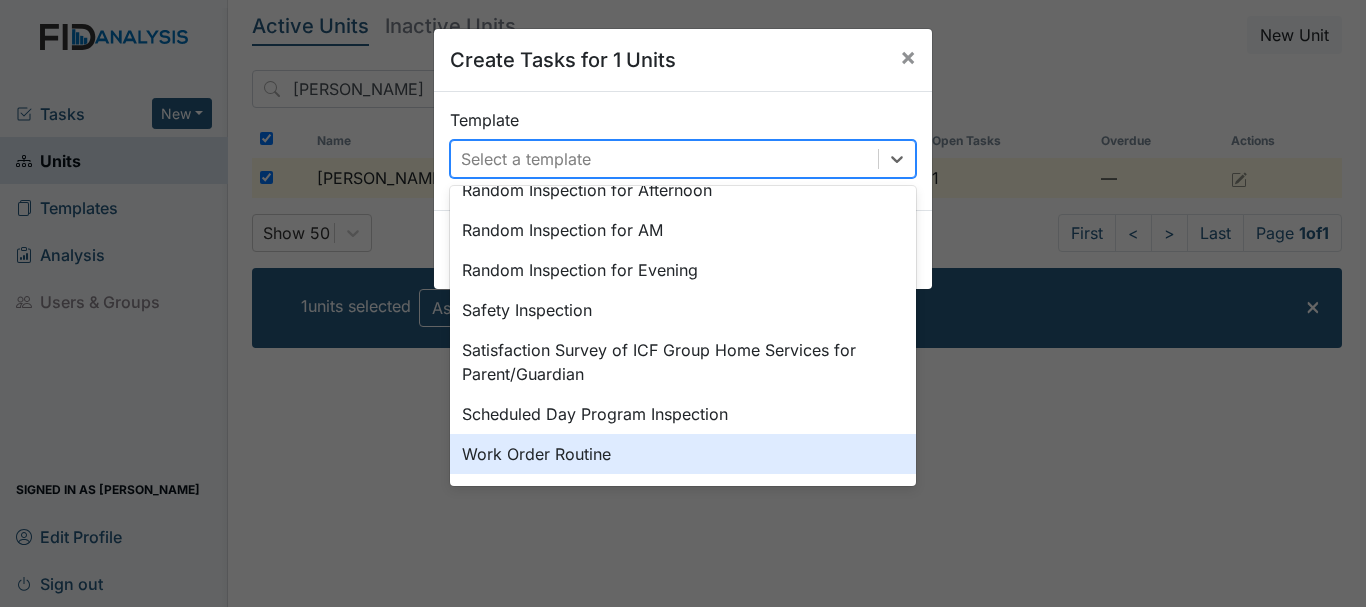 click on "Work Order Routine" at bounding box center (683, 454) 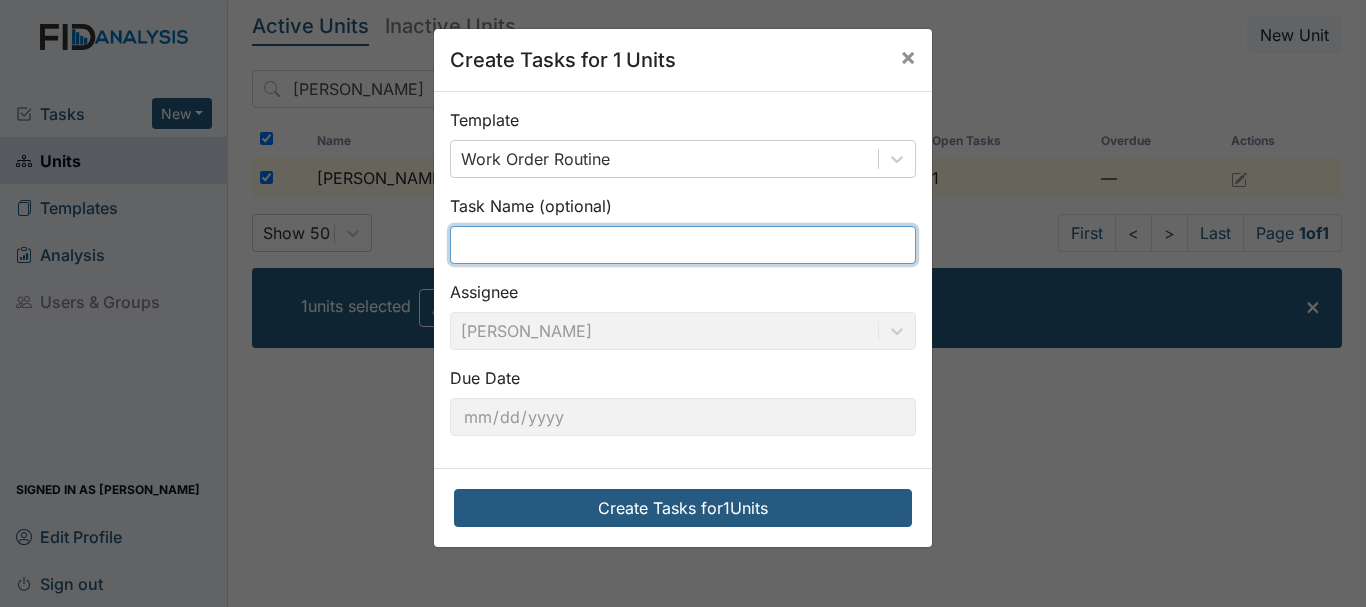 drag, startPoint x: 568, startPoint y: 227, endPoint x: 574, endPoint y: 241, distance: 15.231546 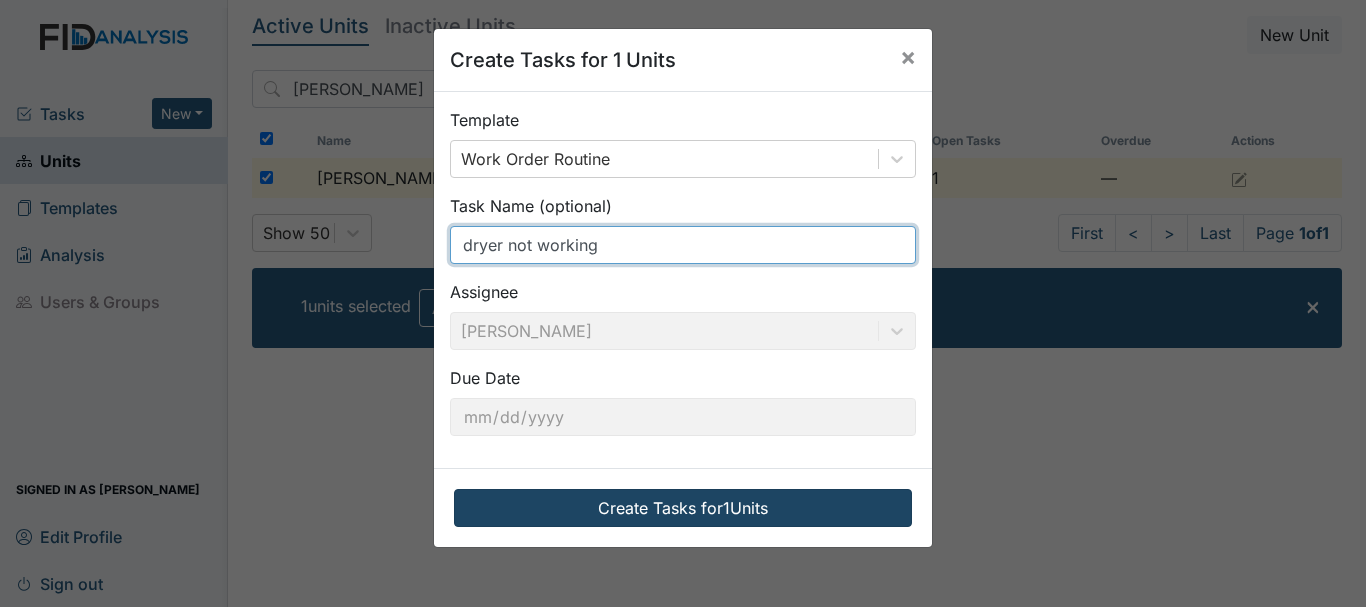 type on "dryer not working" 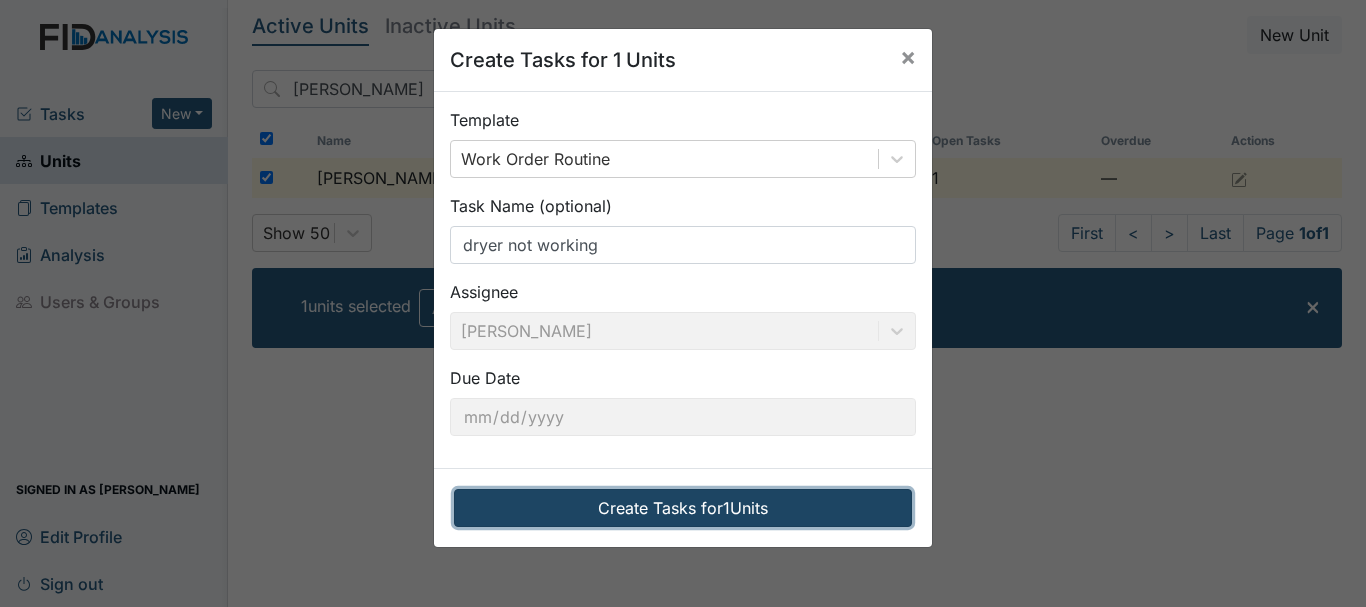 click on "Create Tasks for  1  Units" at bounding box center [683, 508] 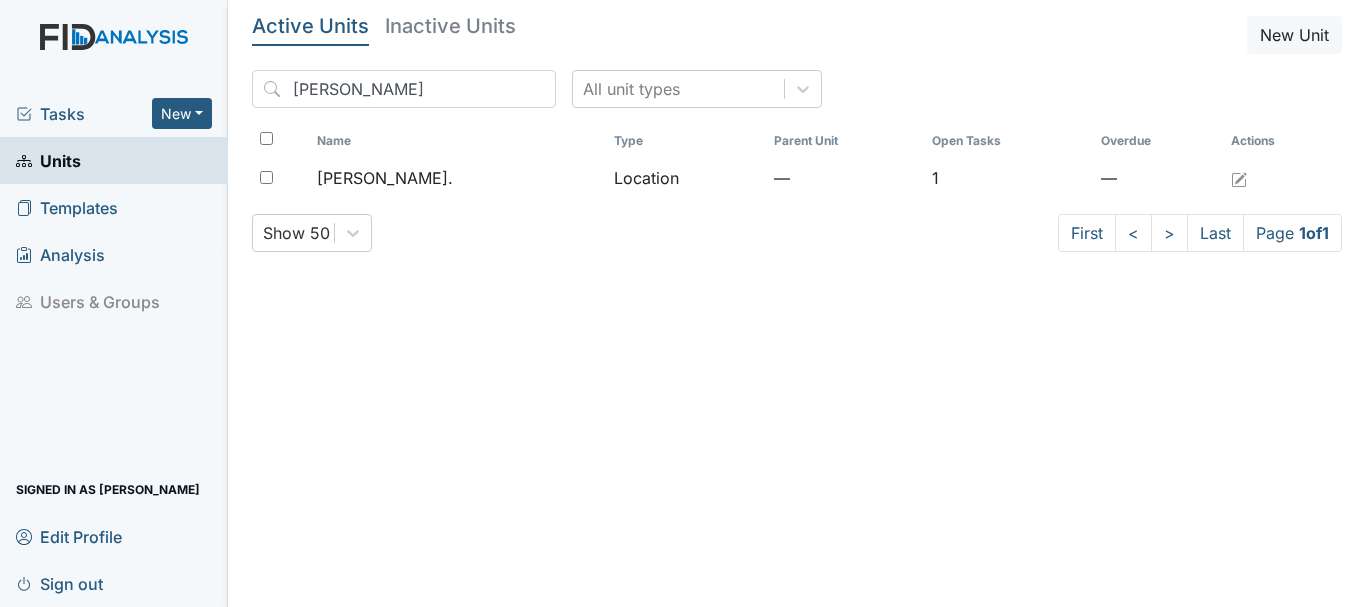scroll, scrollTop: 0, scrollLeft: 0, axis: both 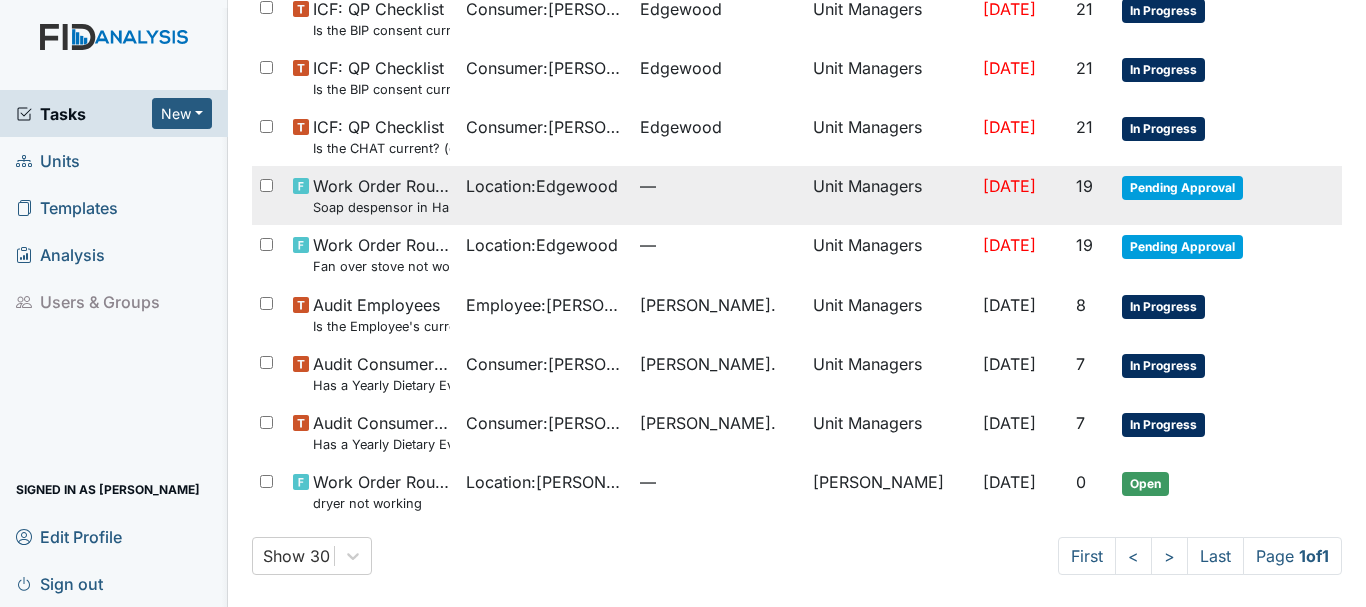 click on "Pending Approval" at bounding box center (1182, 188) 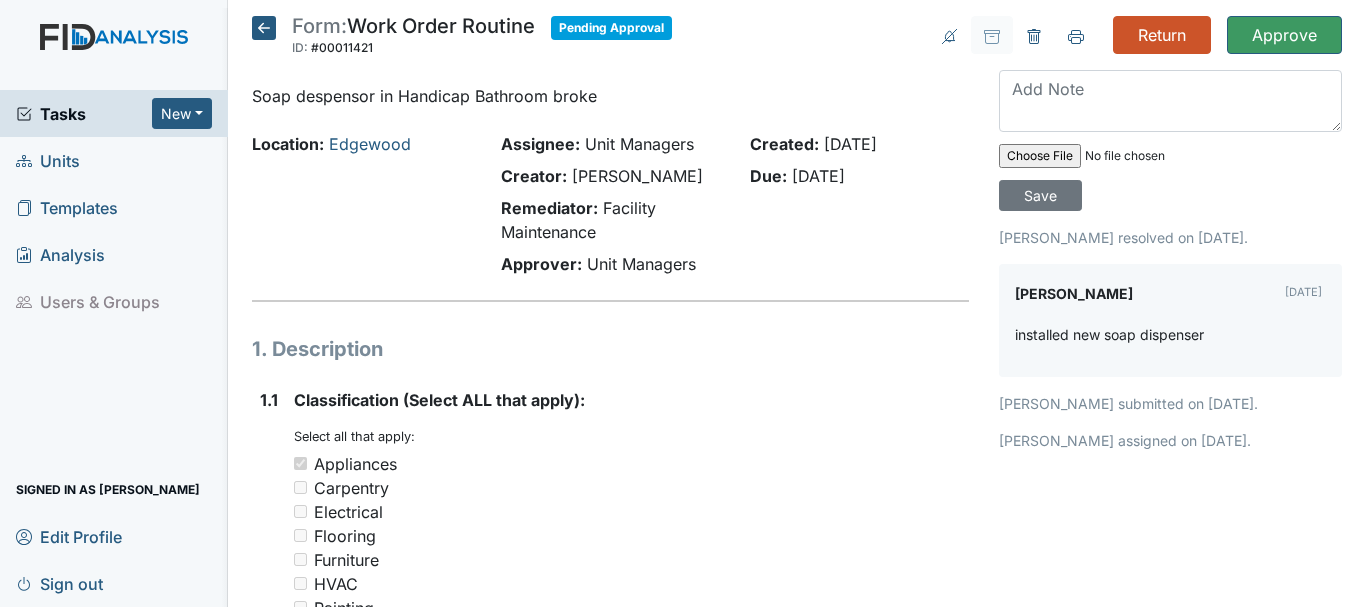 scroll, scrollTop: 0, scrollLeft: 0, axis: both 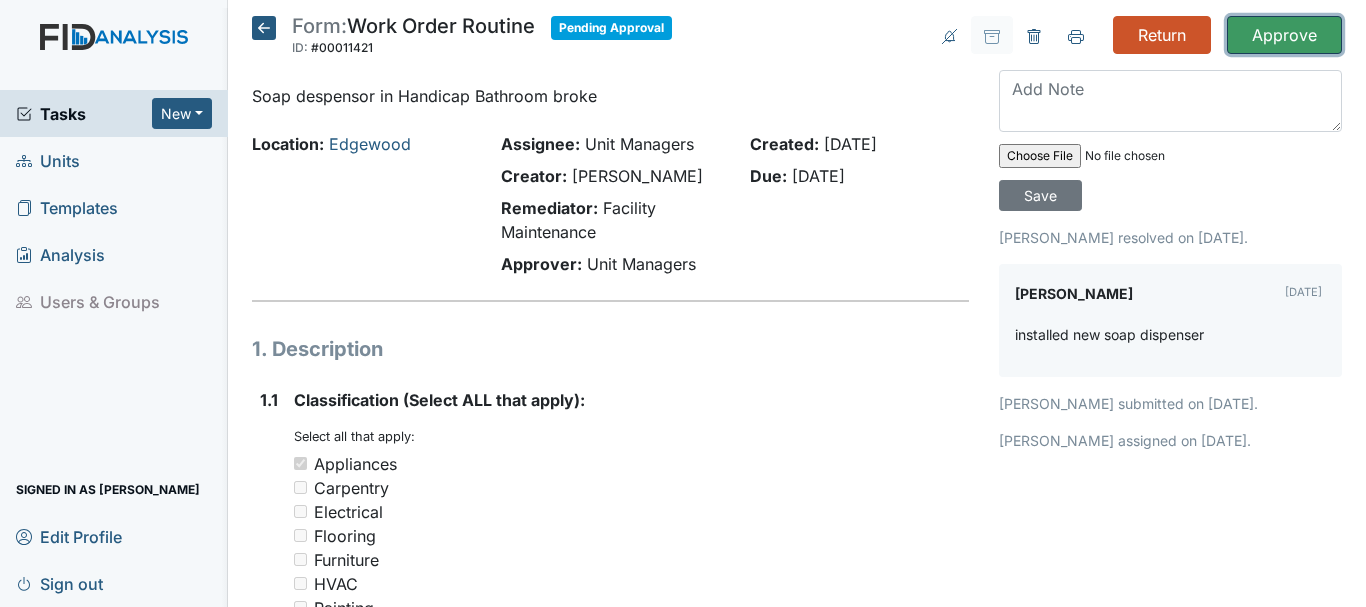 click on "Approve" at bounding box center [1284, 35] 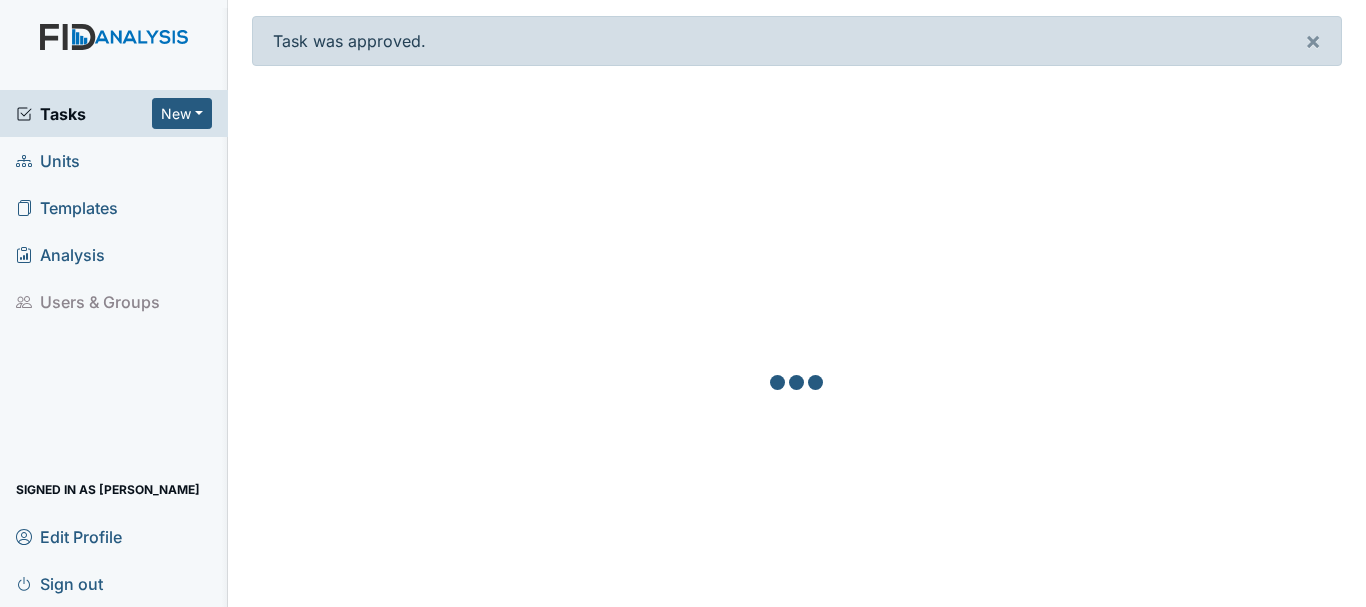 scroll, scrollTop: 0, scrollLeft: 0, axis: both 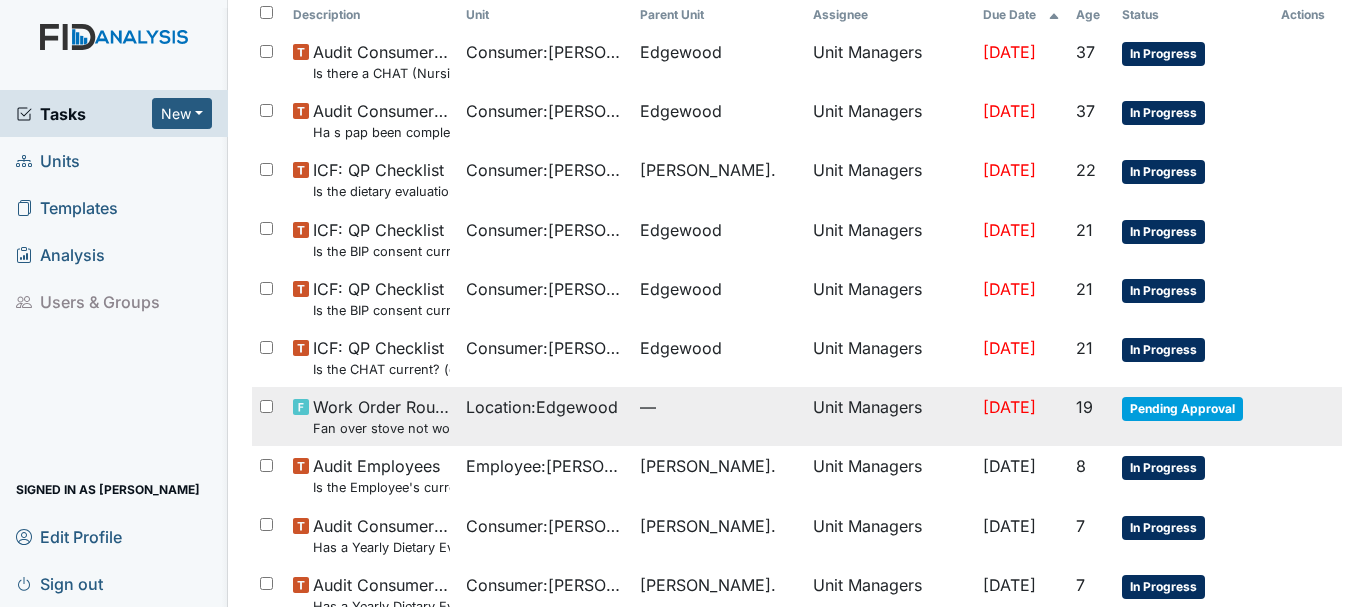 click on "Pending Approval" at bounding box center (1182, 409) 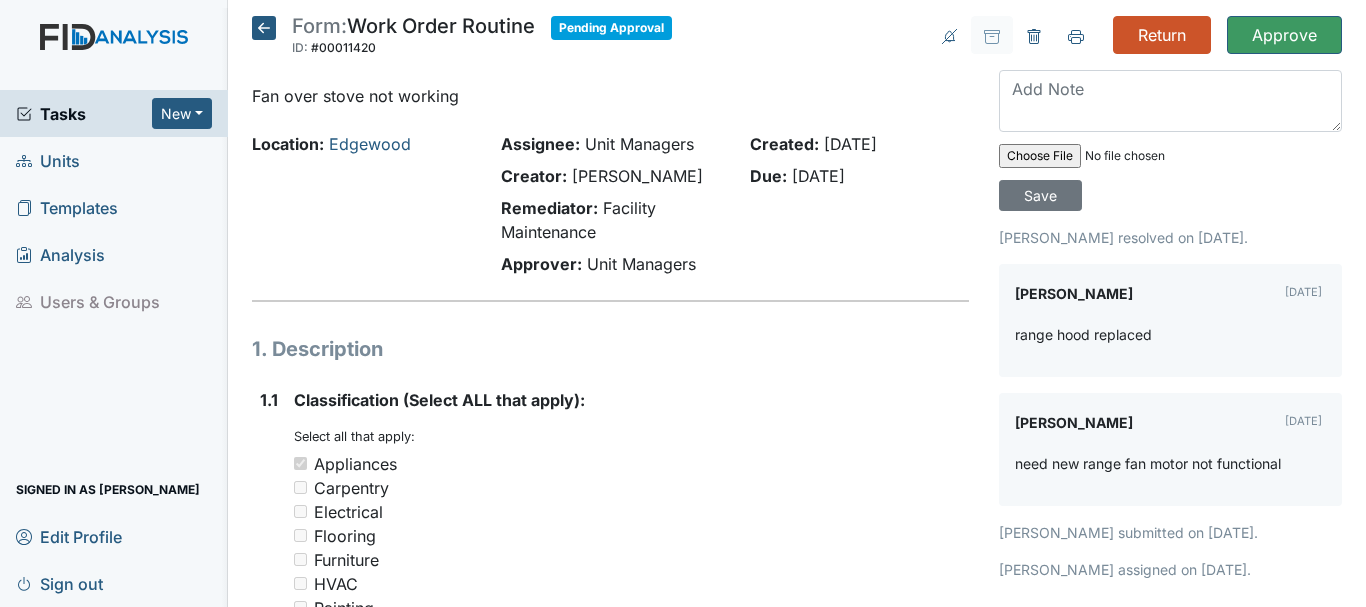 scroll, scrollTop: 0, scrollLeft: 0, axis: both 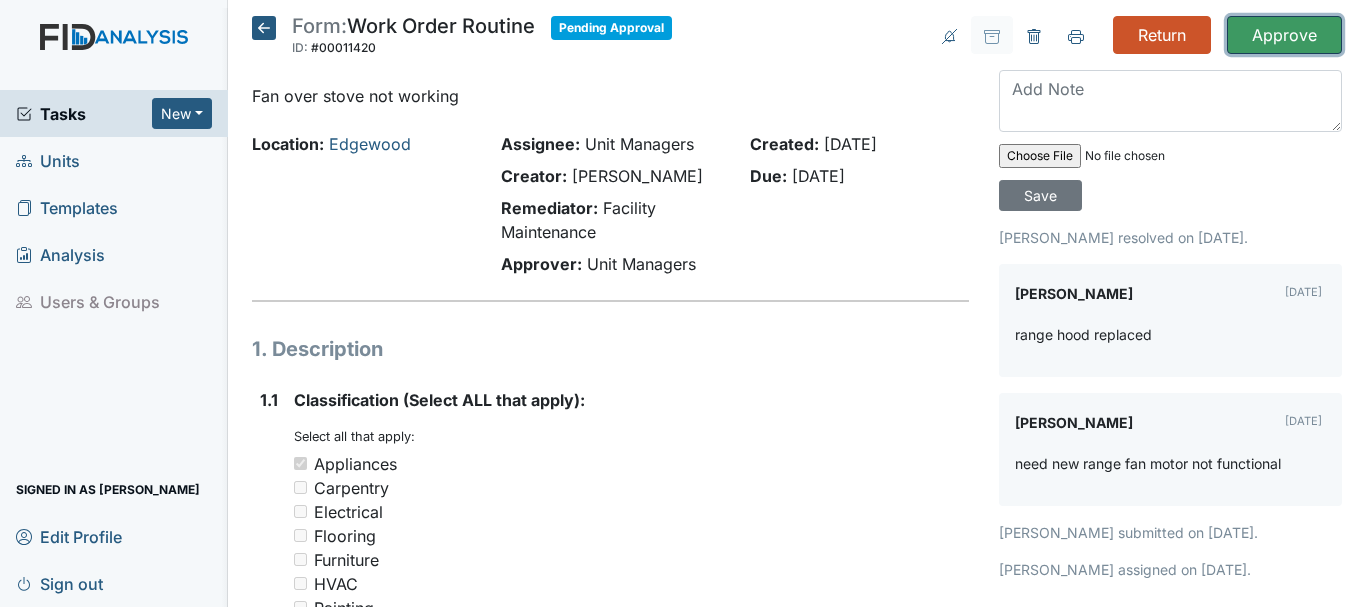 click on "Approve" at bounding box center [1284, 35] 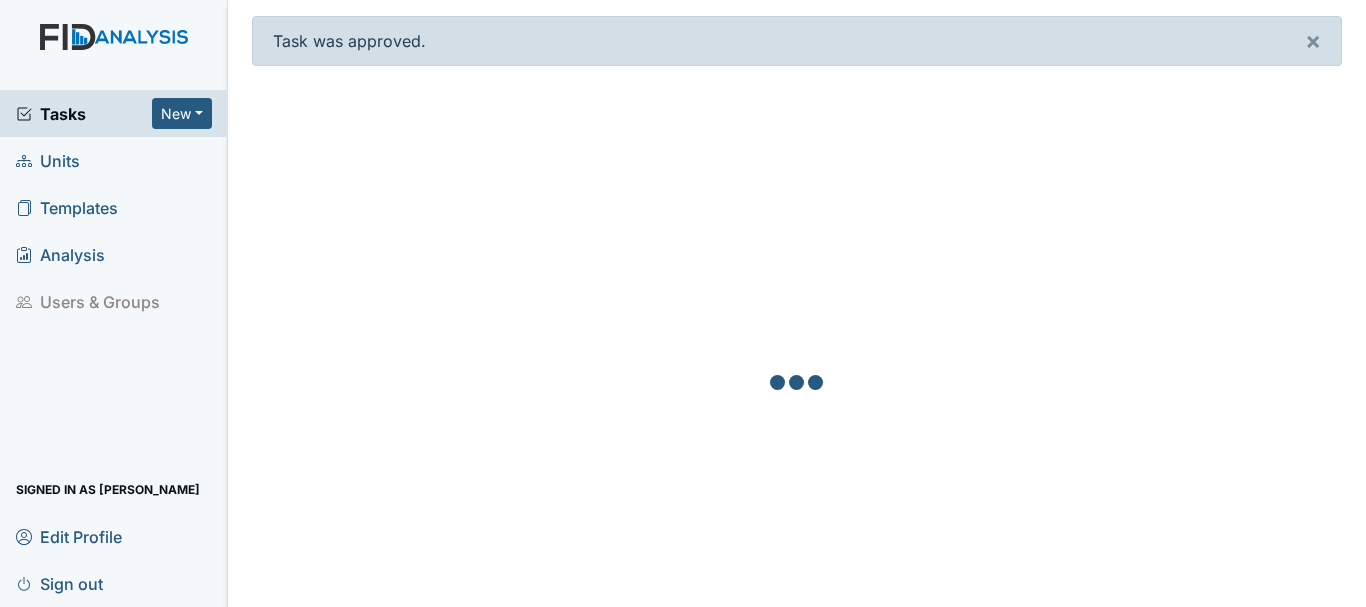 scroll, scrollTop: 0, scrollLeft: 0, axis: both 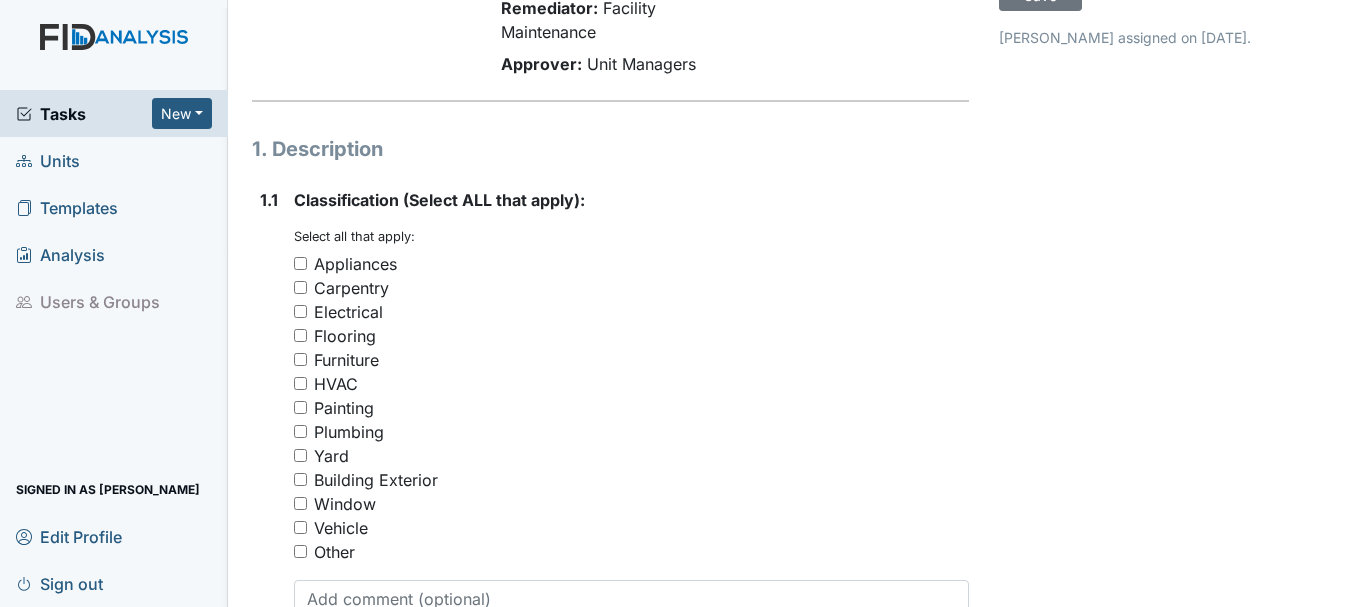 click on "Appliances" at bounding box center [300, 263] 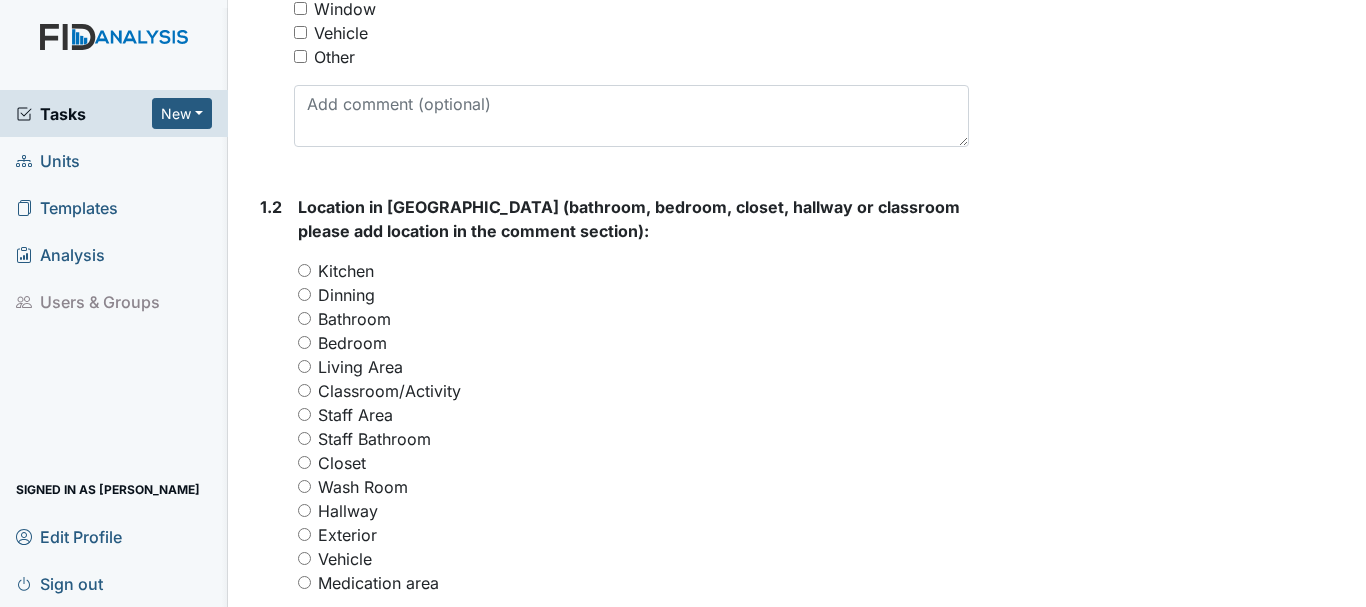 scroll, scrollTop: 700, scrollLeft: 0, axis: vertical 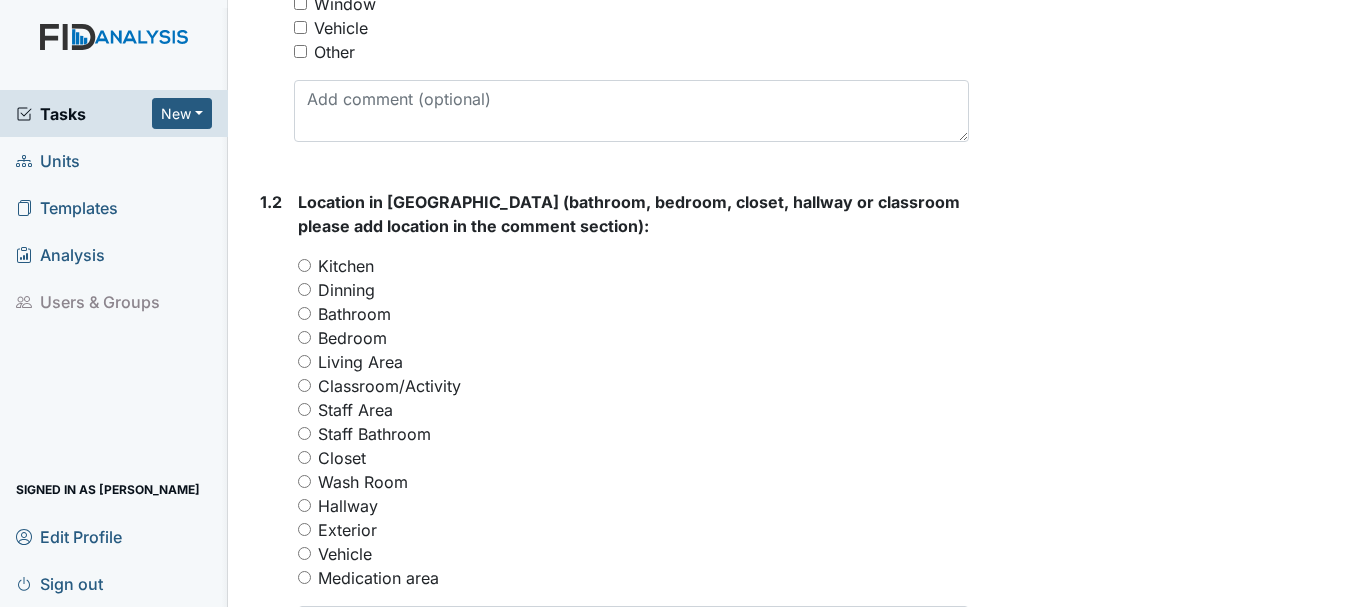 click on "Wash Room" at bounding box center [304, 481] 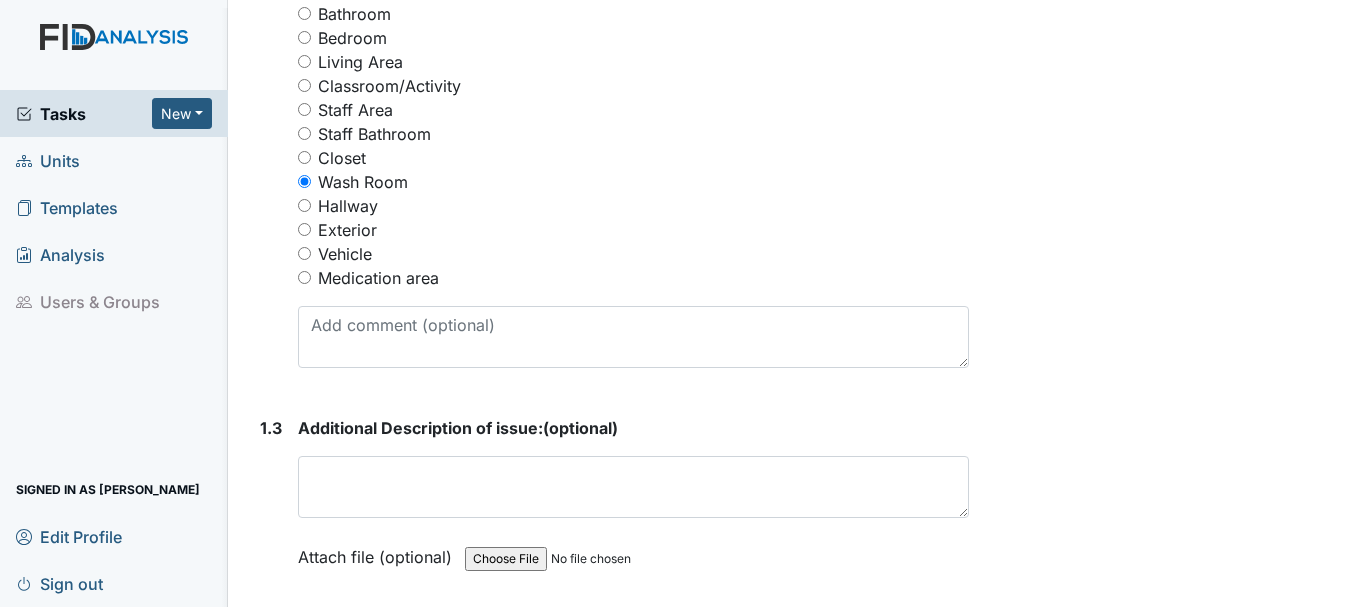 scroll, scrollTop: 1100, scrollLeft: 0, axis: vertical 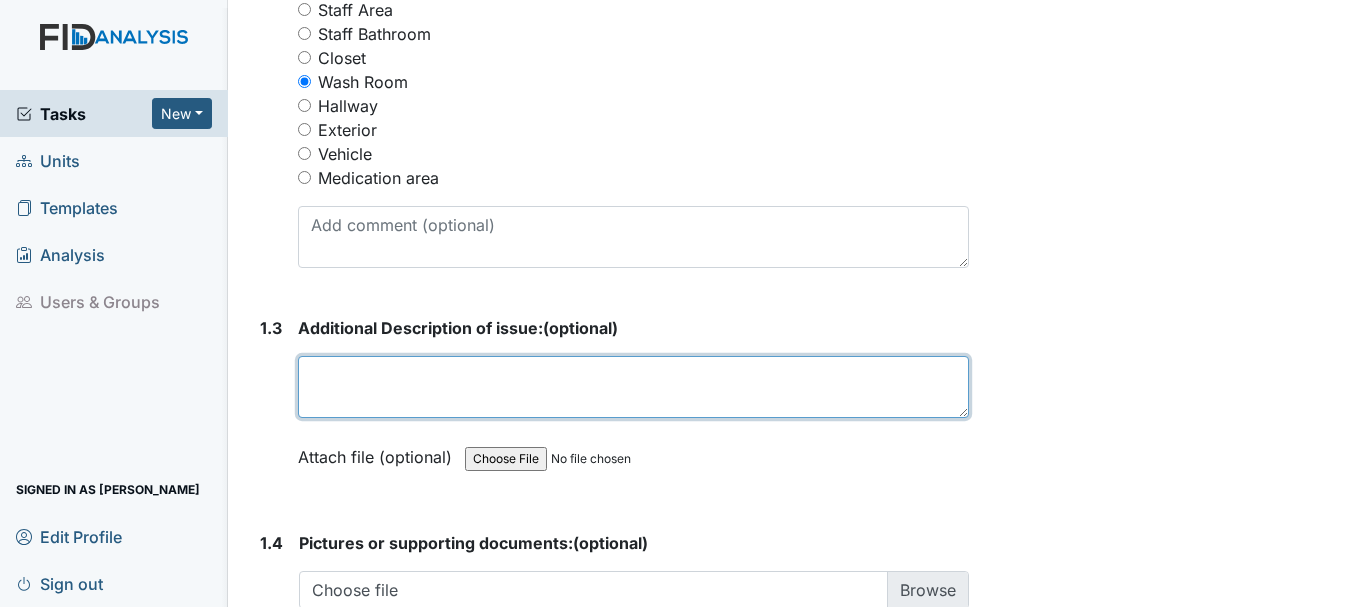click at bounding box center (633, 387) 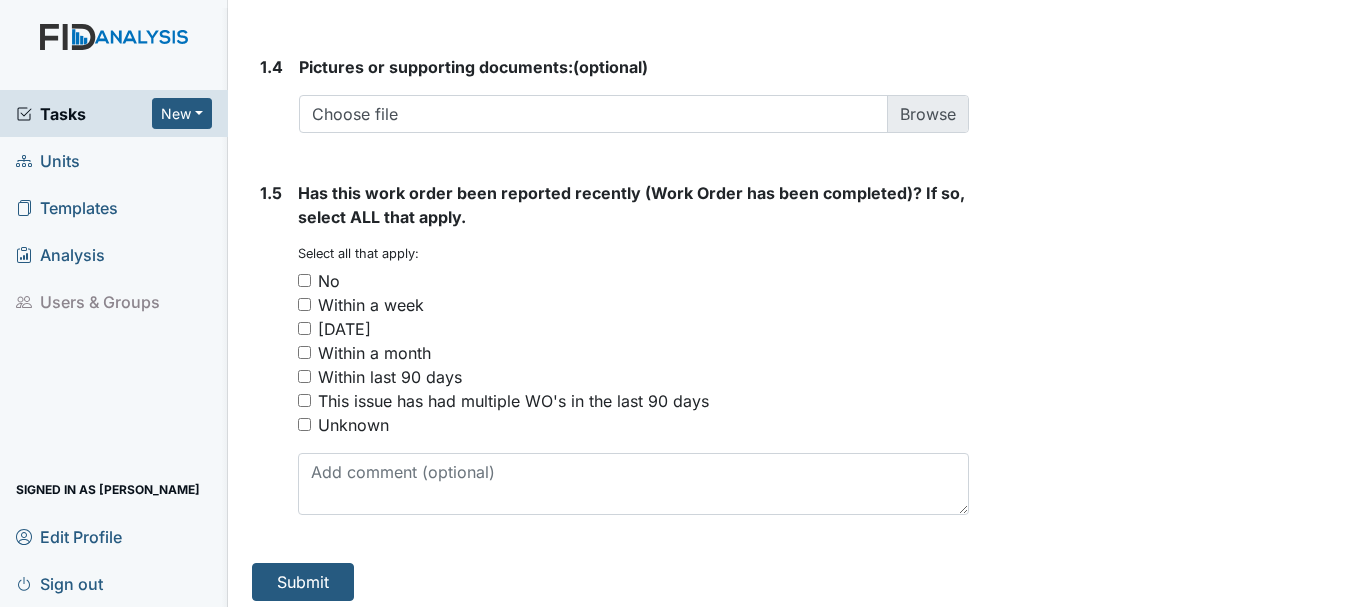 scroll, scrollTop: 1586, scrollLeft: 0, axis: vertical 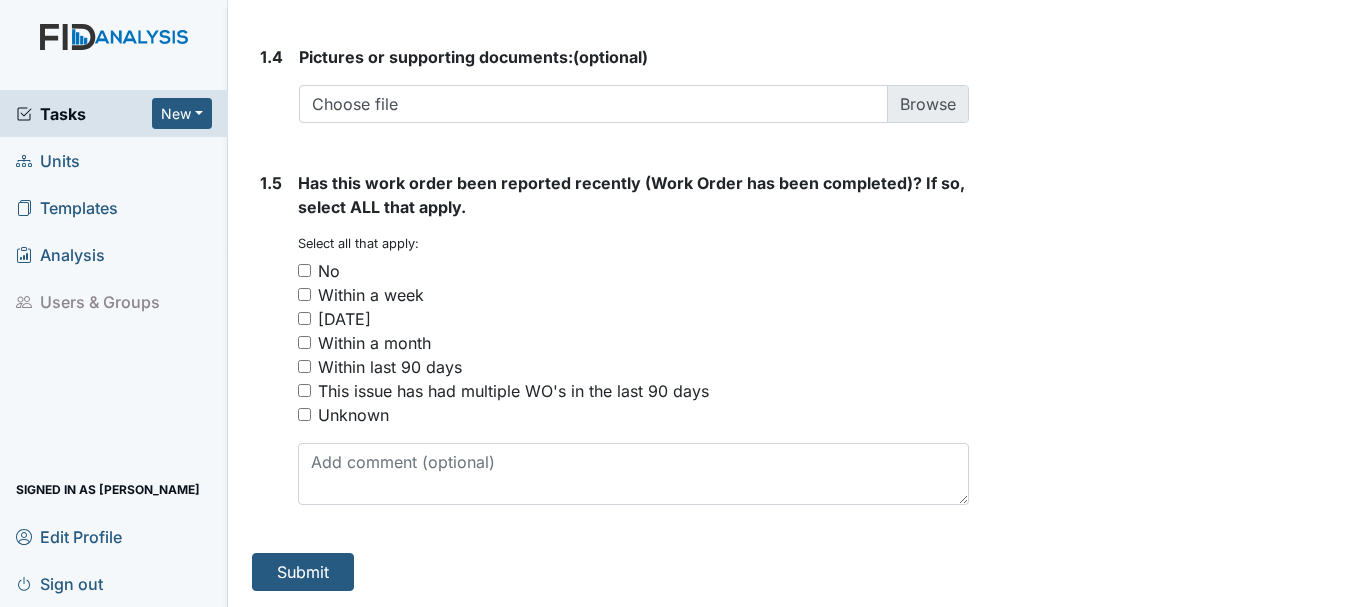 type on "dryer not working" 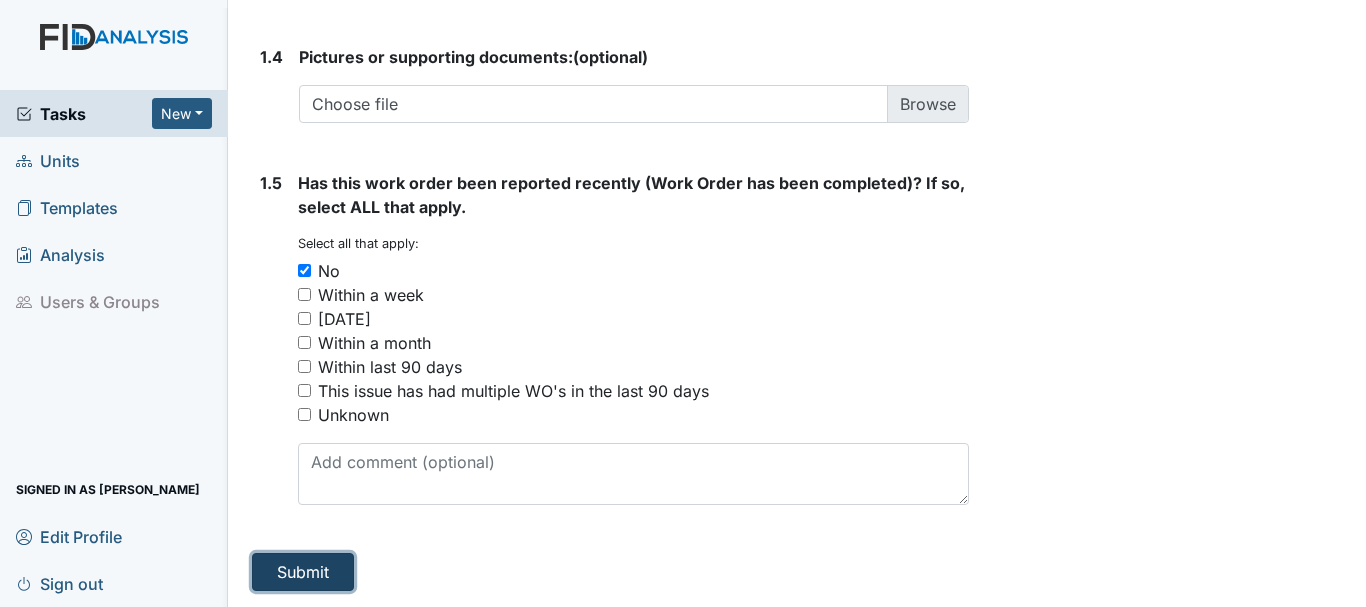 click on "Submit" at bounding box center (303, 572) 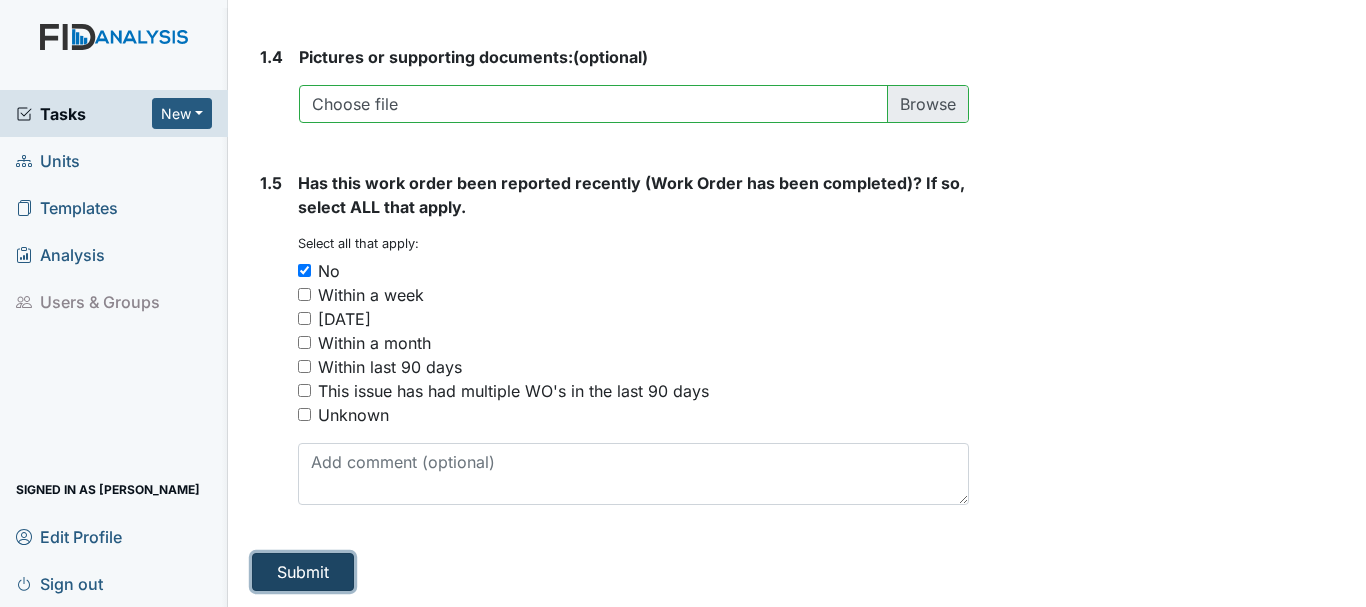 click on "Submit" at bounding box center (303, 572) 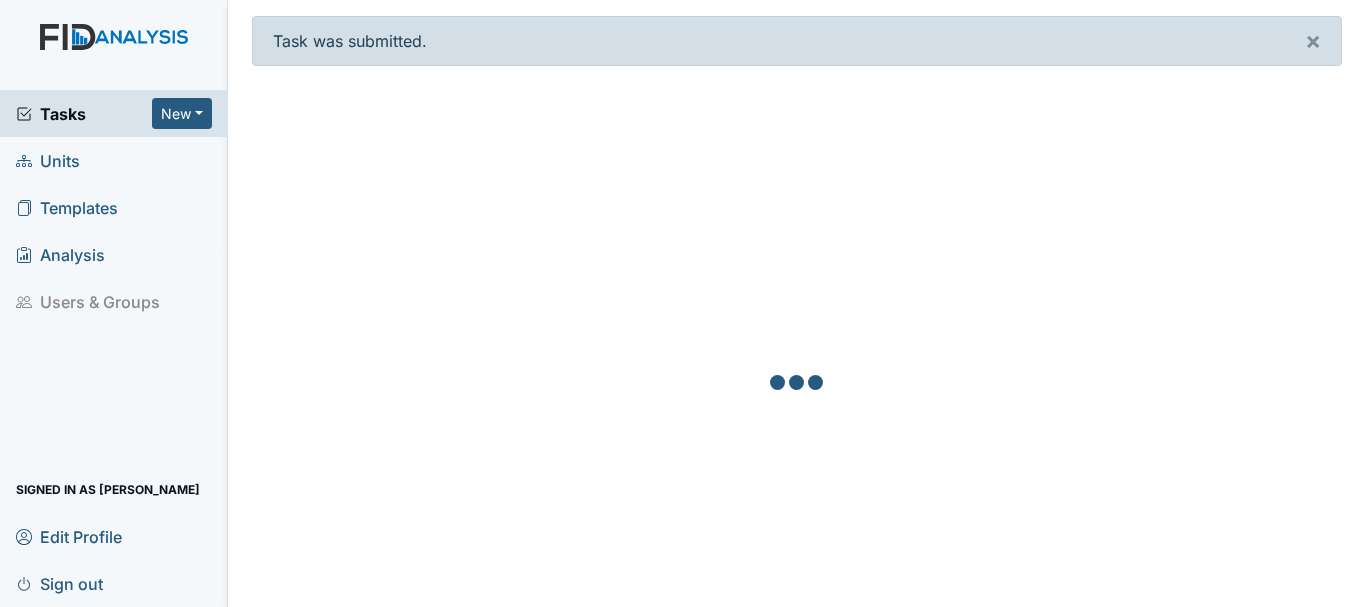 scroll, scrollTop: 0, scrollLeft: 0, axis: both 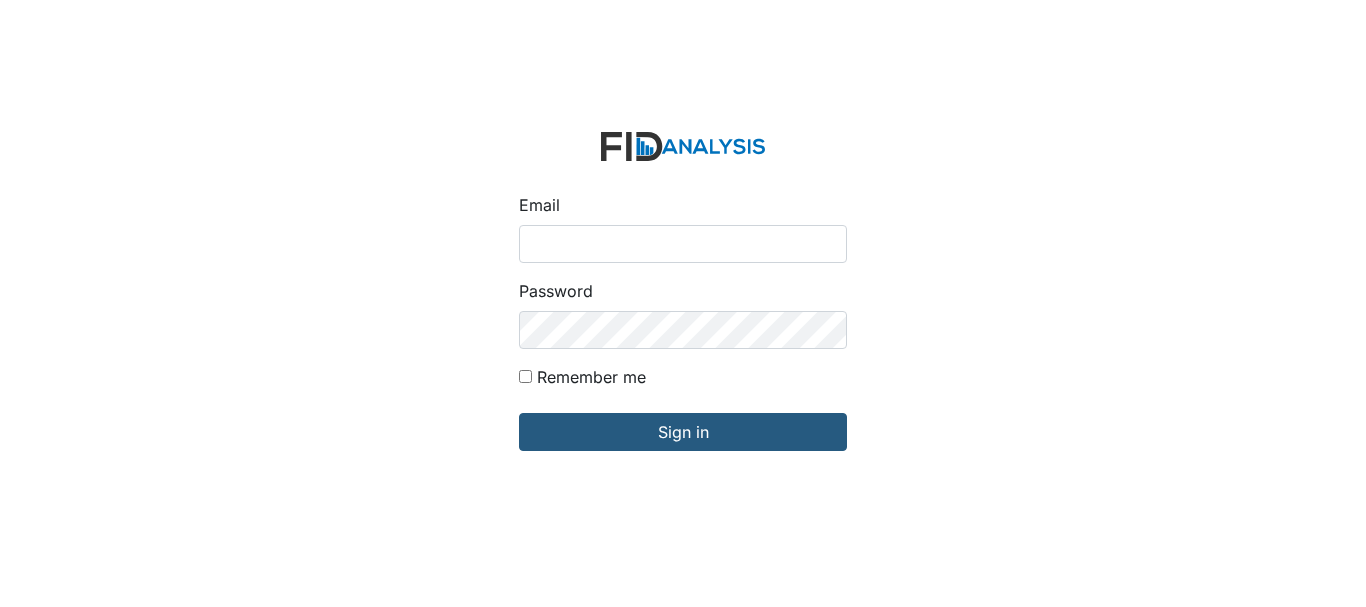 click on "Email" at bounding box center [683, 244] 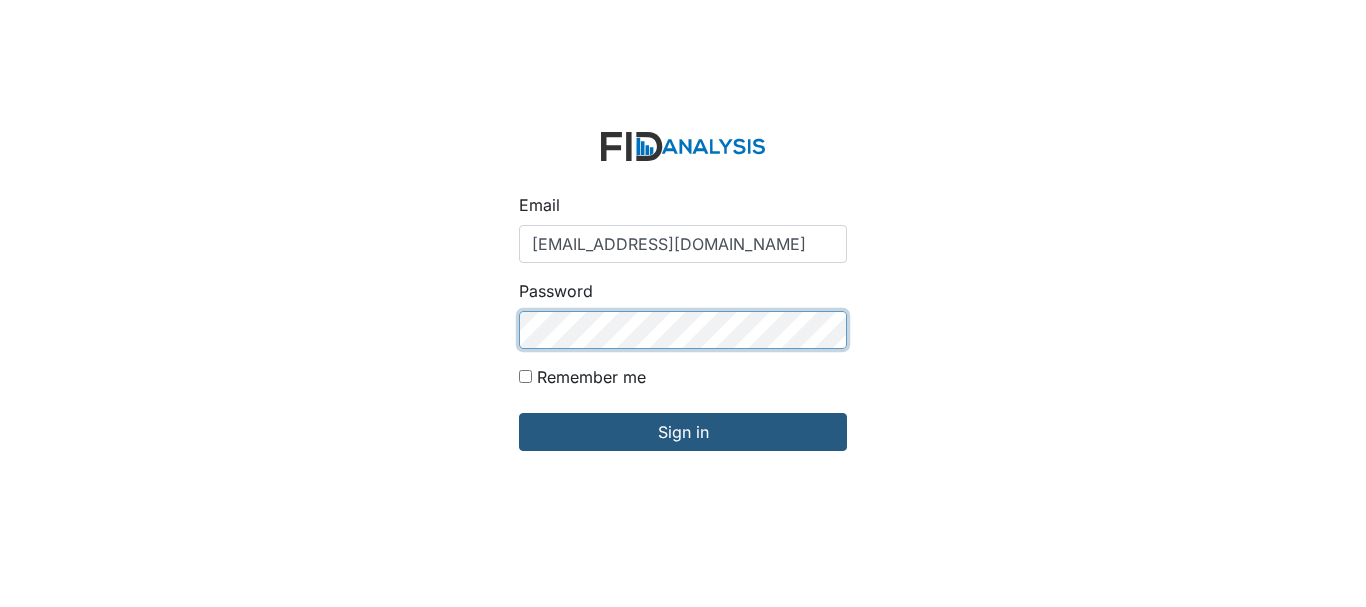 click on "Sign in" at bounding box center [683, 432] 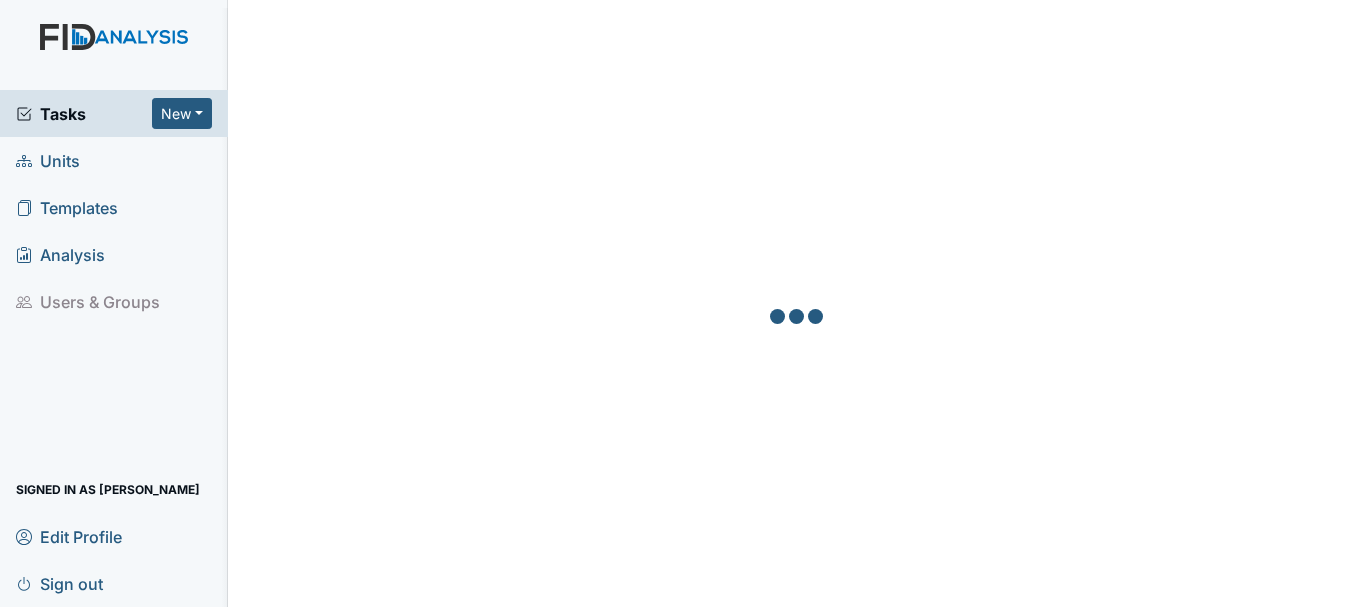 scroll, scrollTop: 0, scrollLeft: 0, axis: both 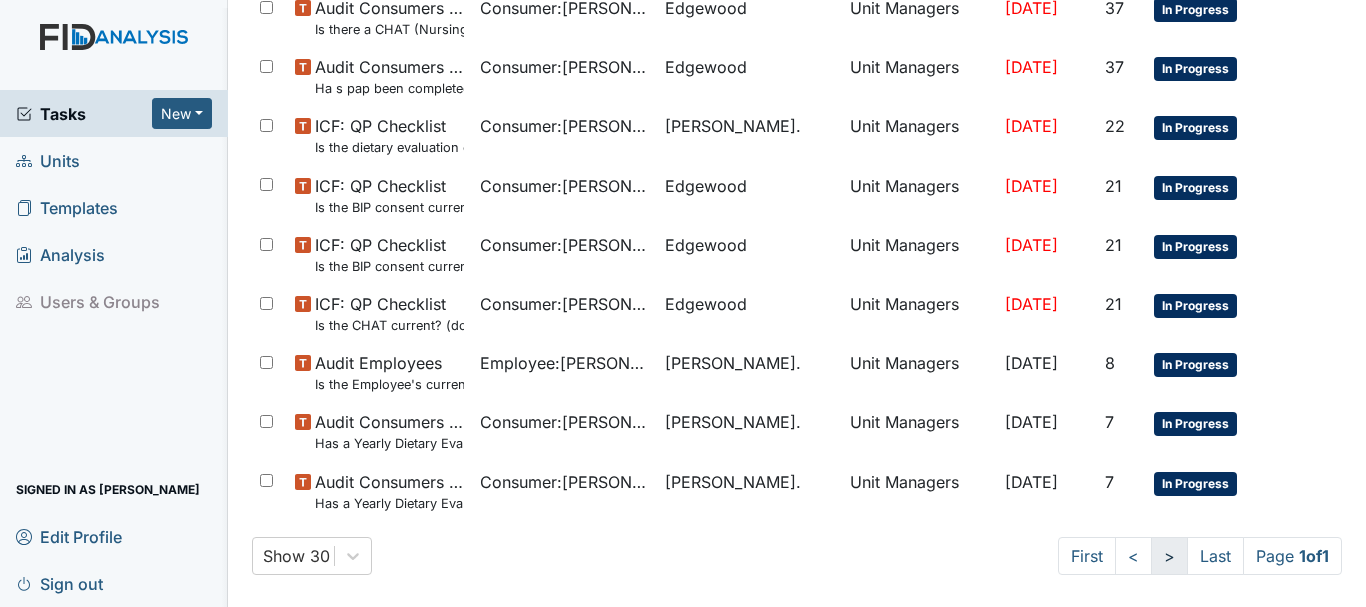 click on ">" at bounding box center (1169, 556) 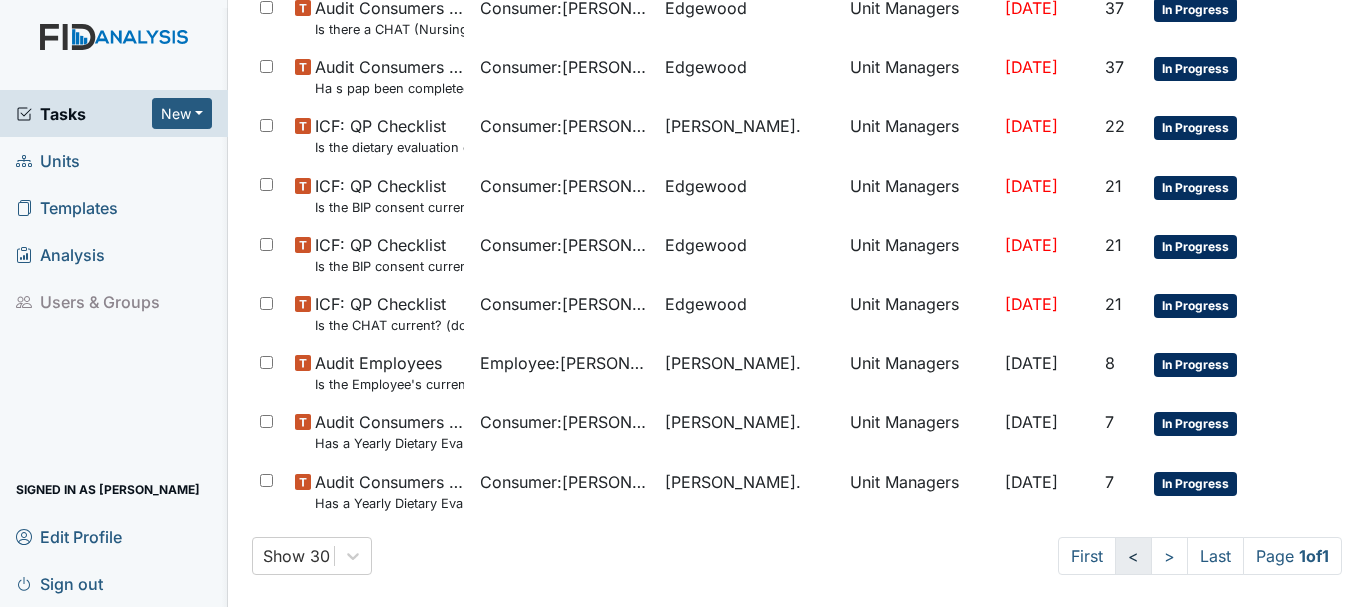 click on "<" at bounding box center [1133, 556] 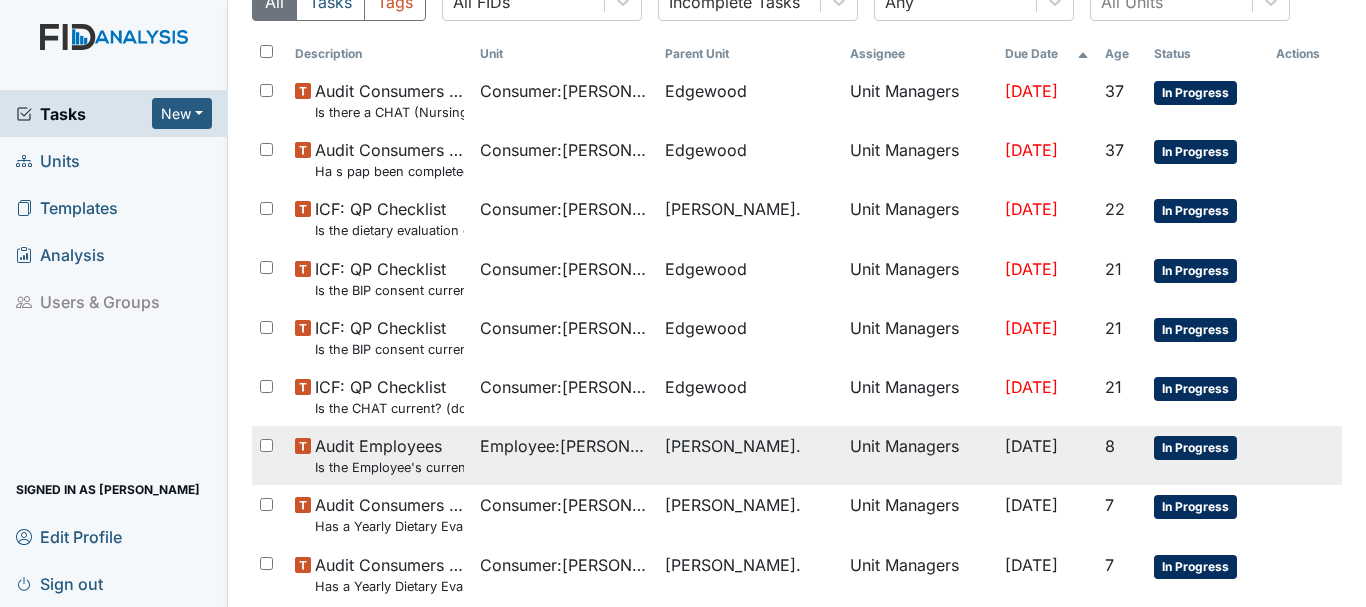 scroll, scrollTop: 0, scrollLeft: 0, axis: both 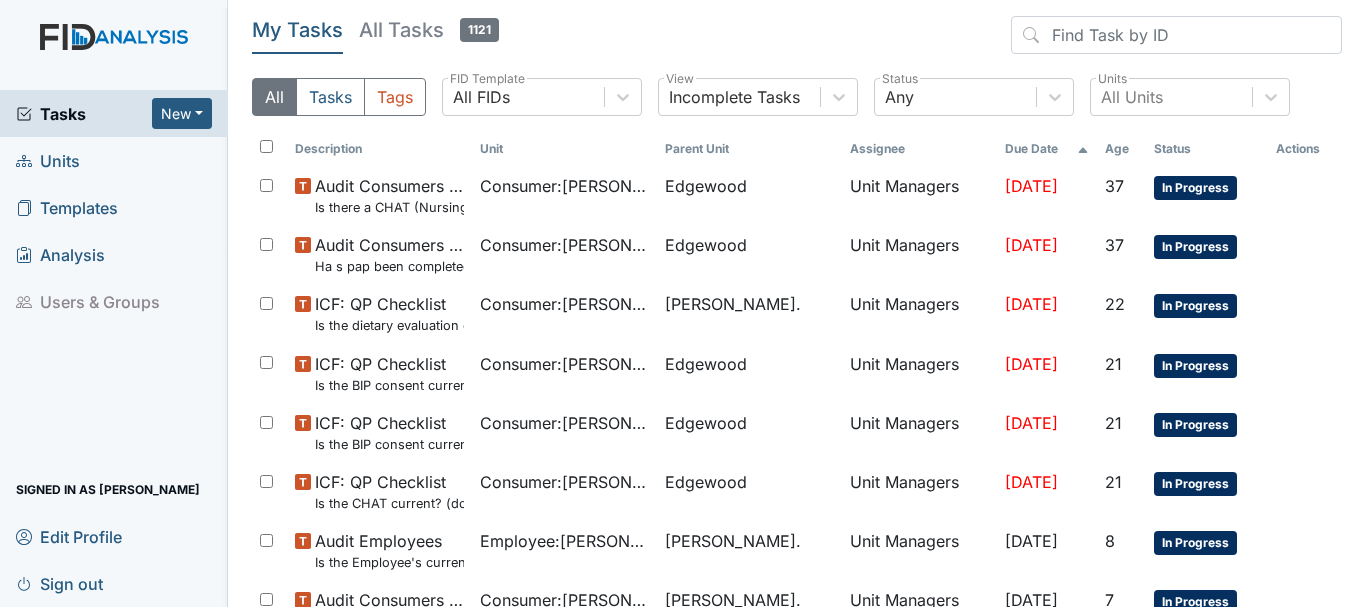 click on "Units" at bounding box center (48, 160) 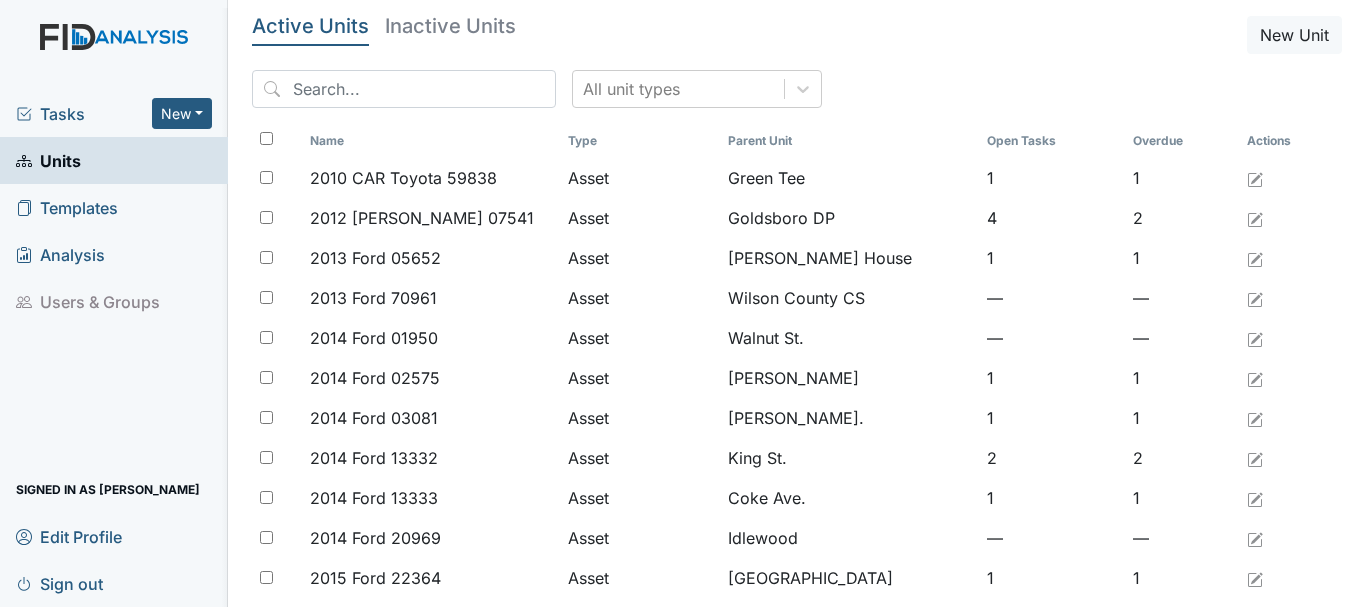 scroll, scrollTop: 0, scrollLeft: 0, axis: both 